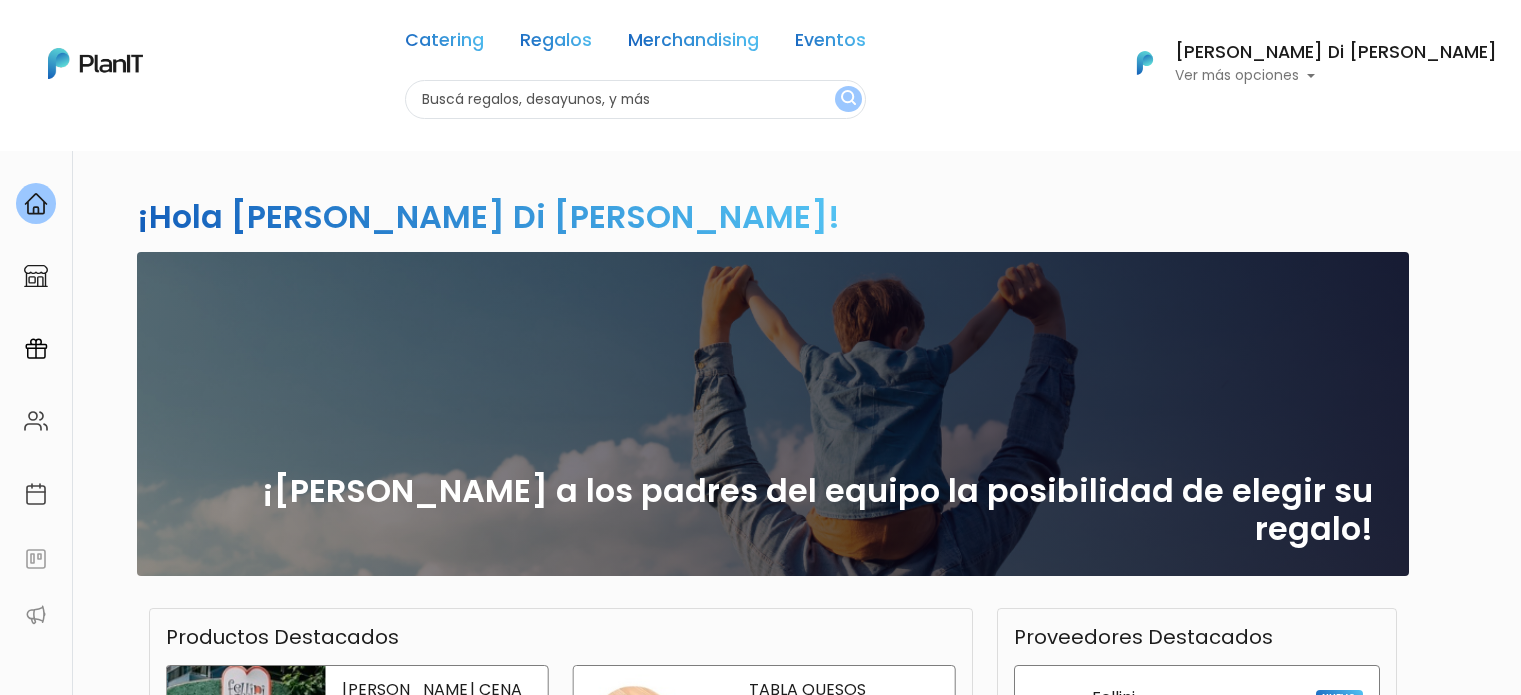 scroll, scrollTop: 0, scrollLeft: 0, axis: both 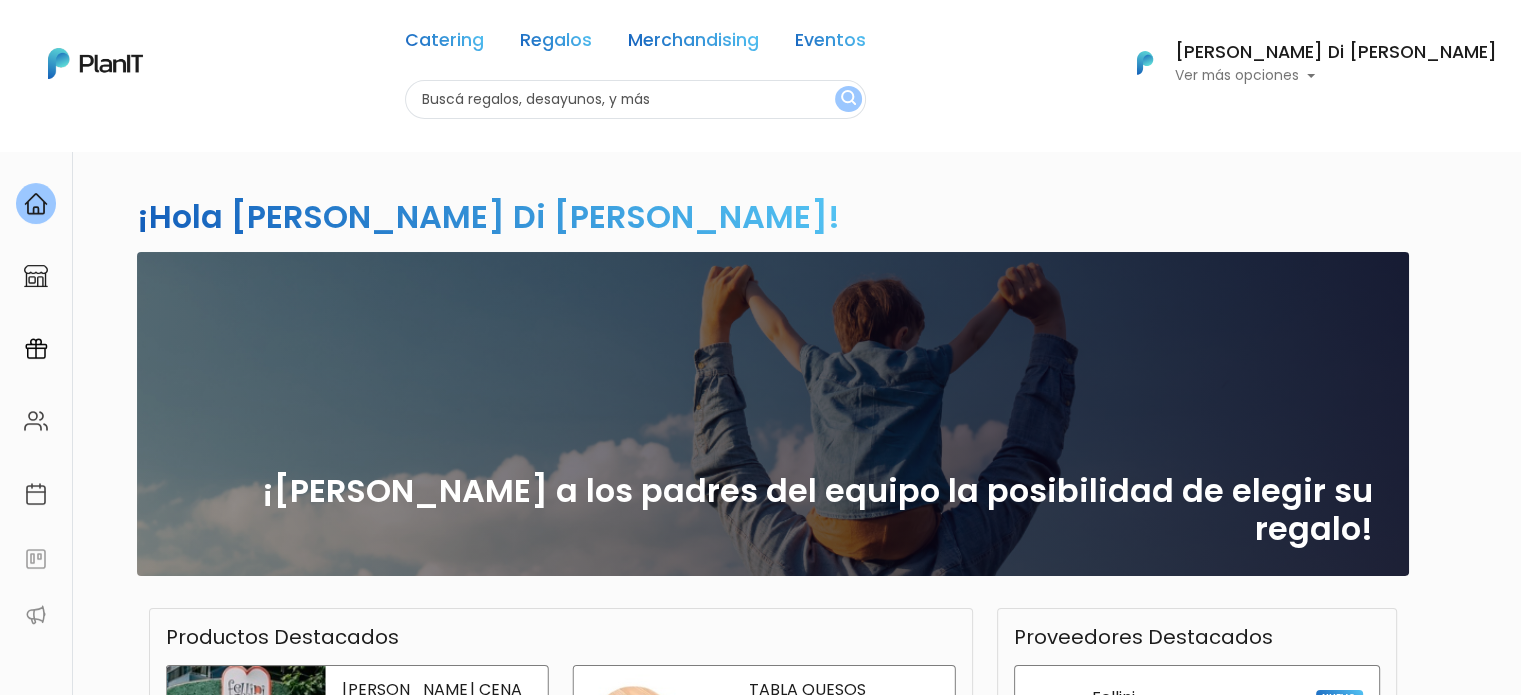click at bounding box center [635, 99] 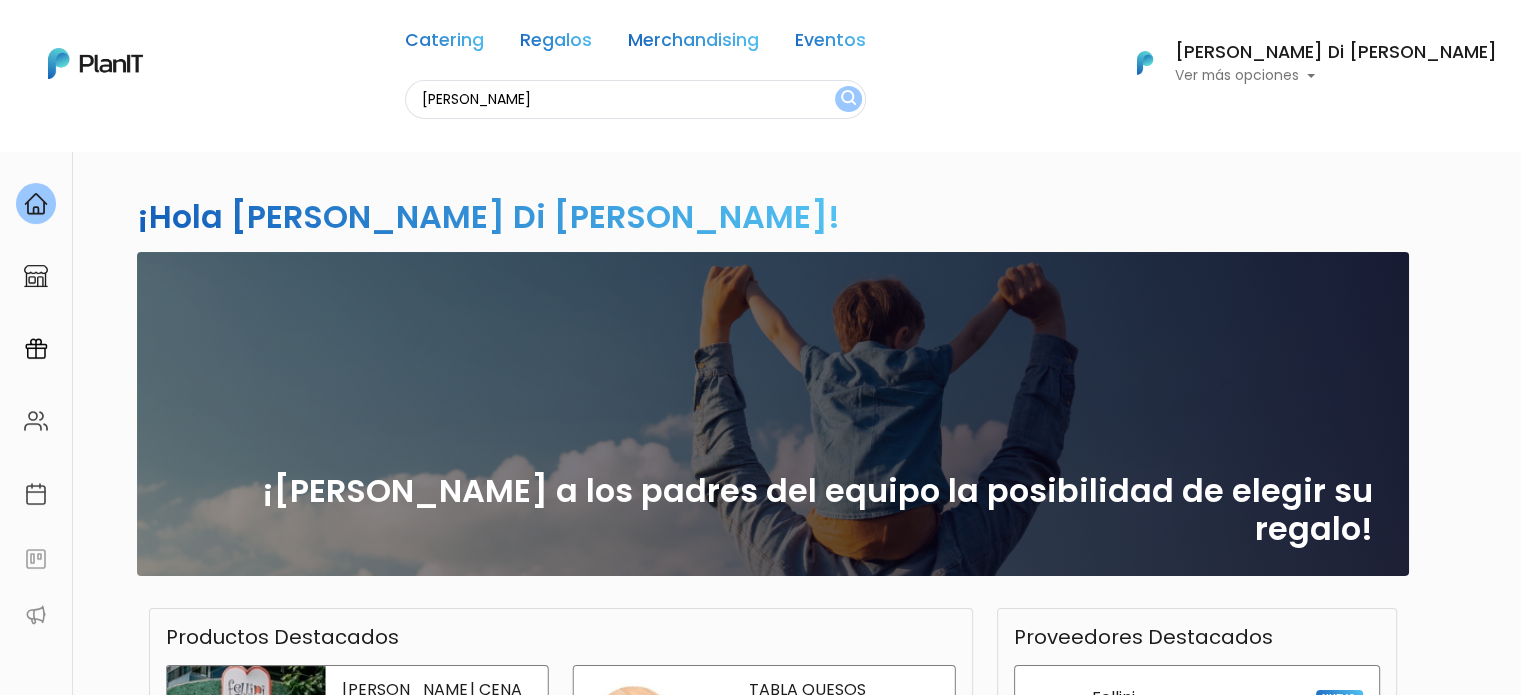type on "filipa" 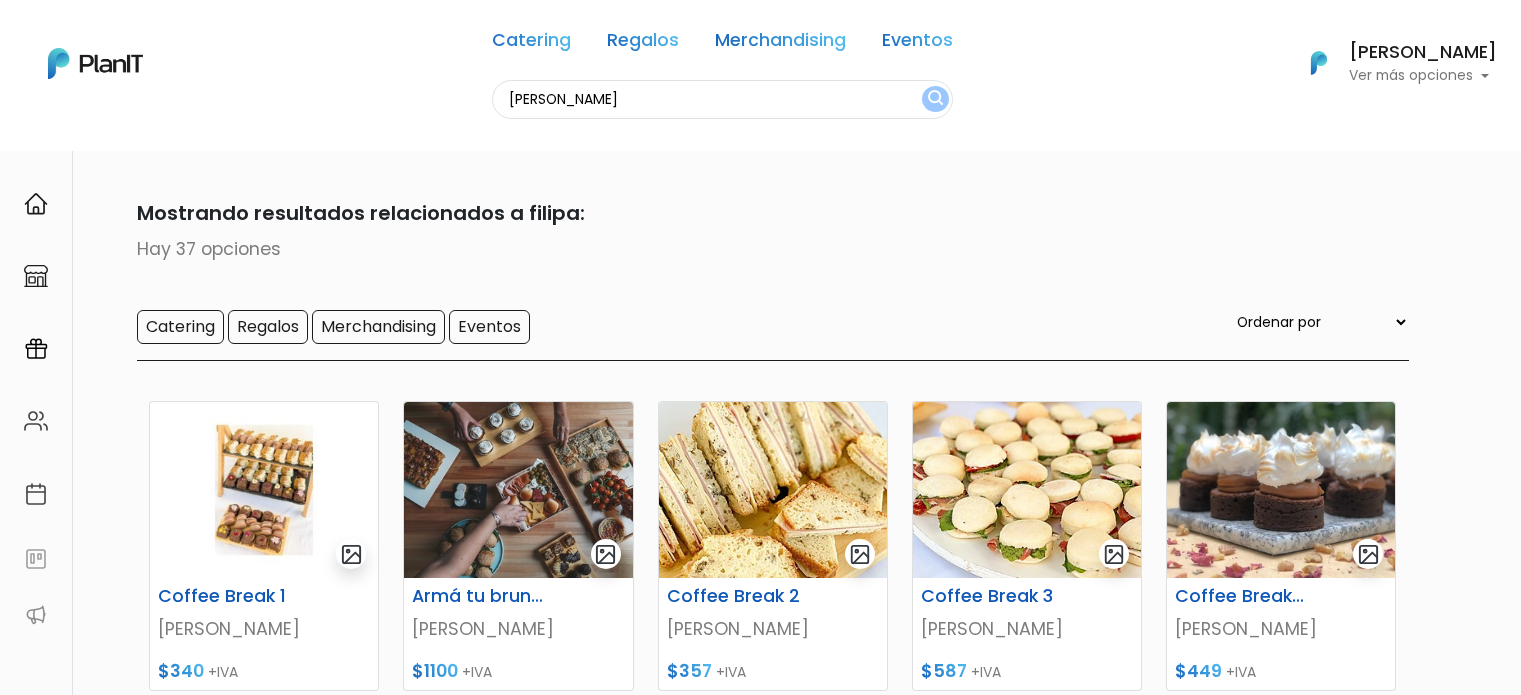 scroll, scrollTop: 0, scrollLeft: 0, axis: both 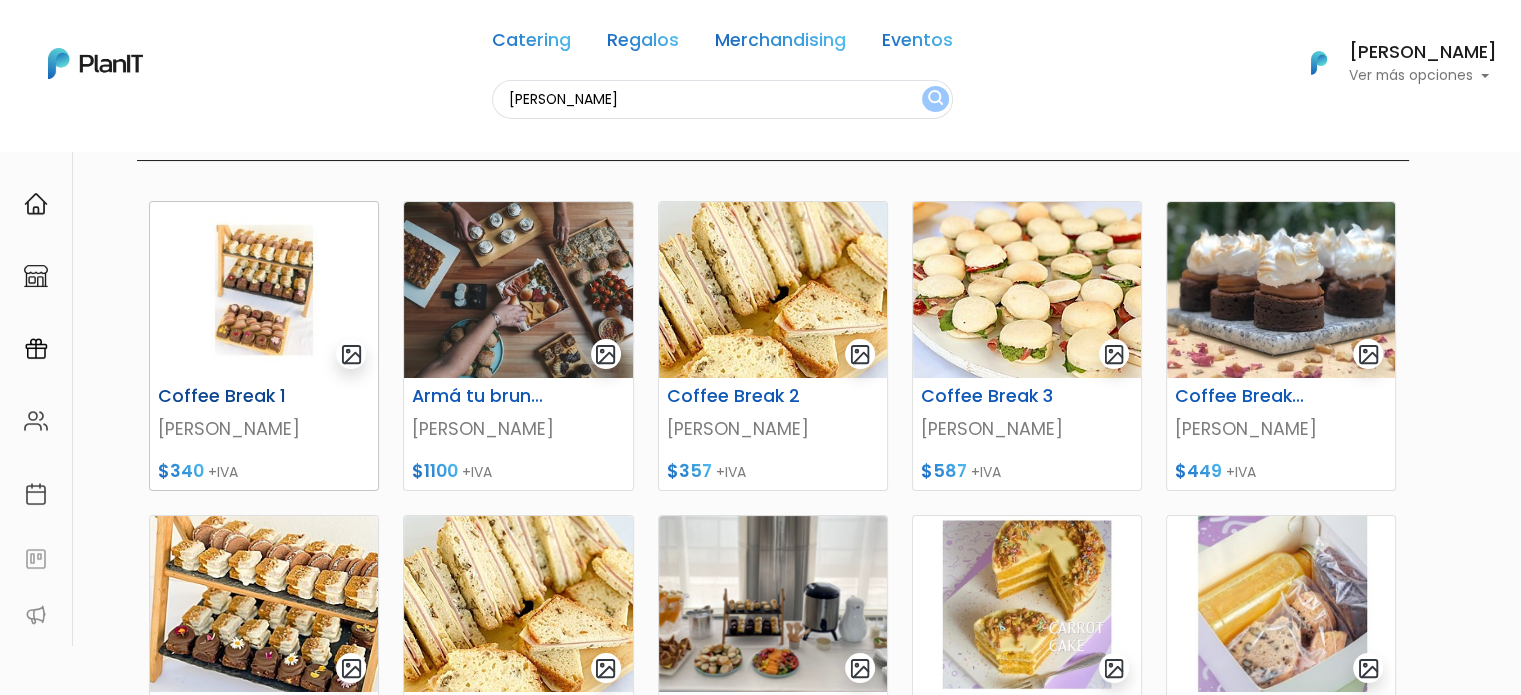 click on "[PERSON_NAME]" at bounding box center [264, 429] 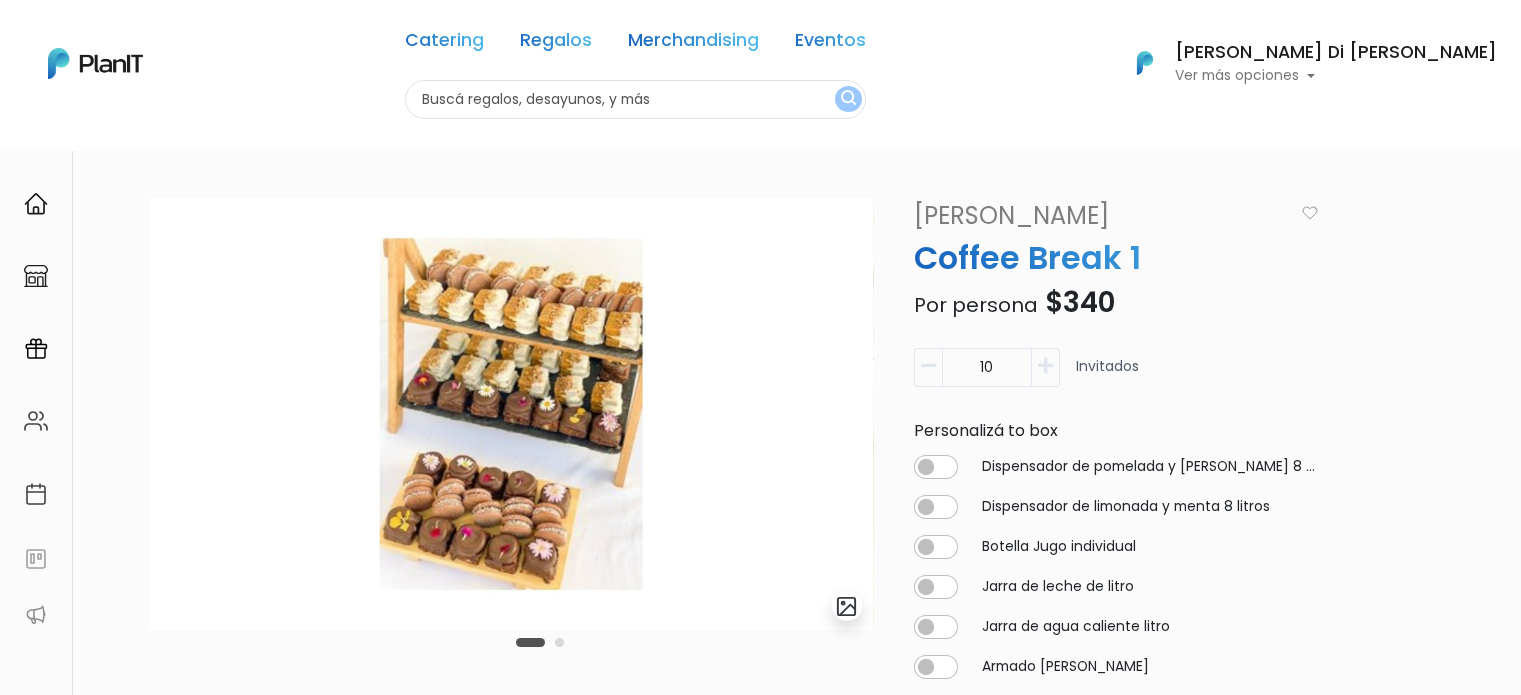 scroll, scrollTop: 0, scrollLeft: 0, axis: both 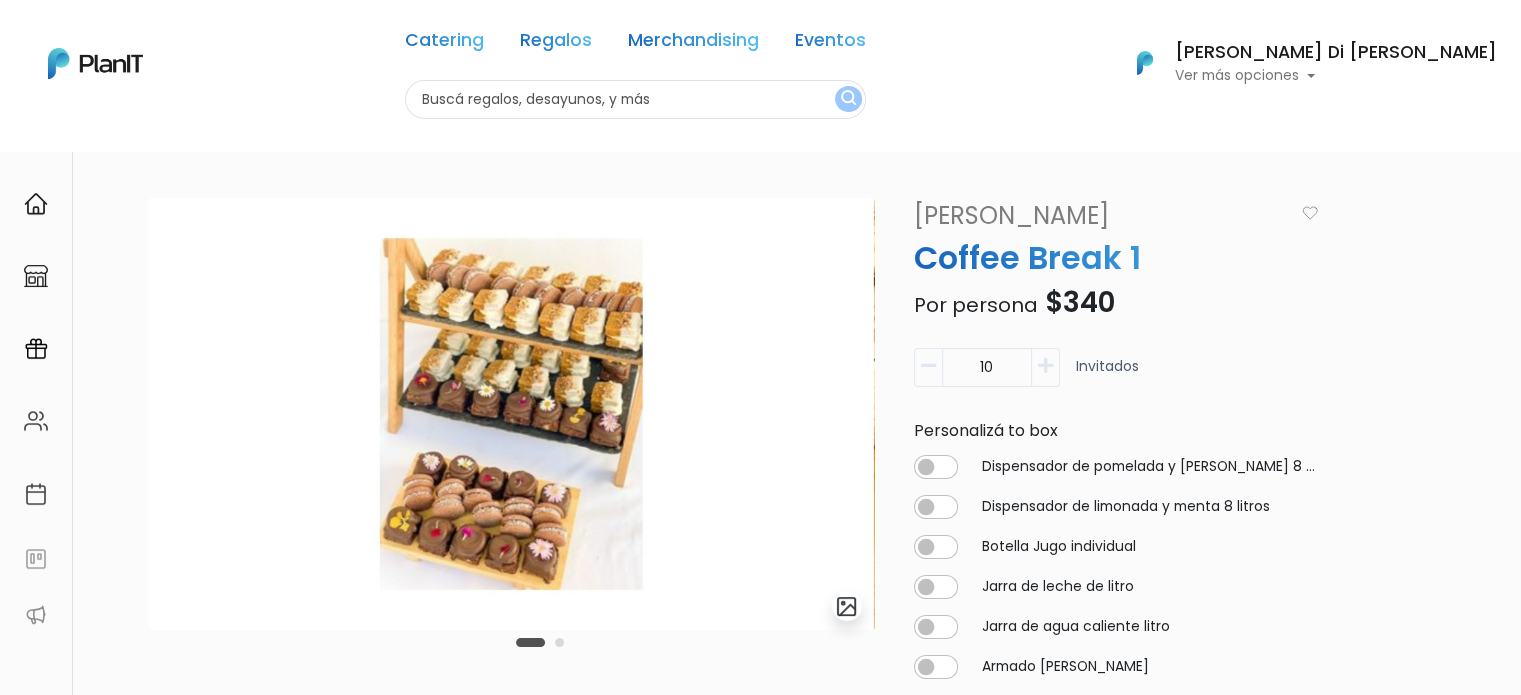 click on "[PERSON_NAME]" at bounding box center (1098, 216) 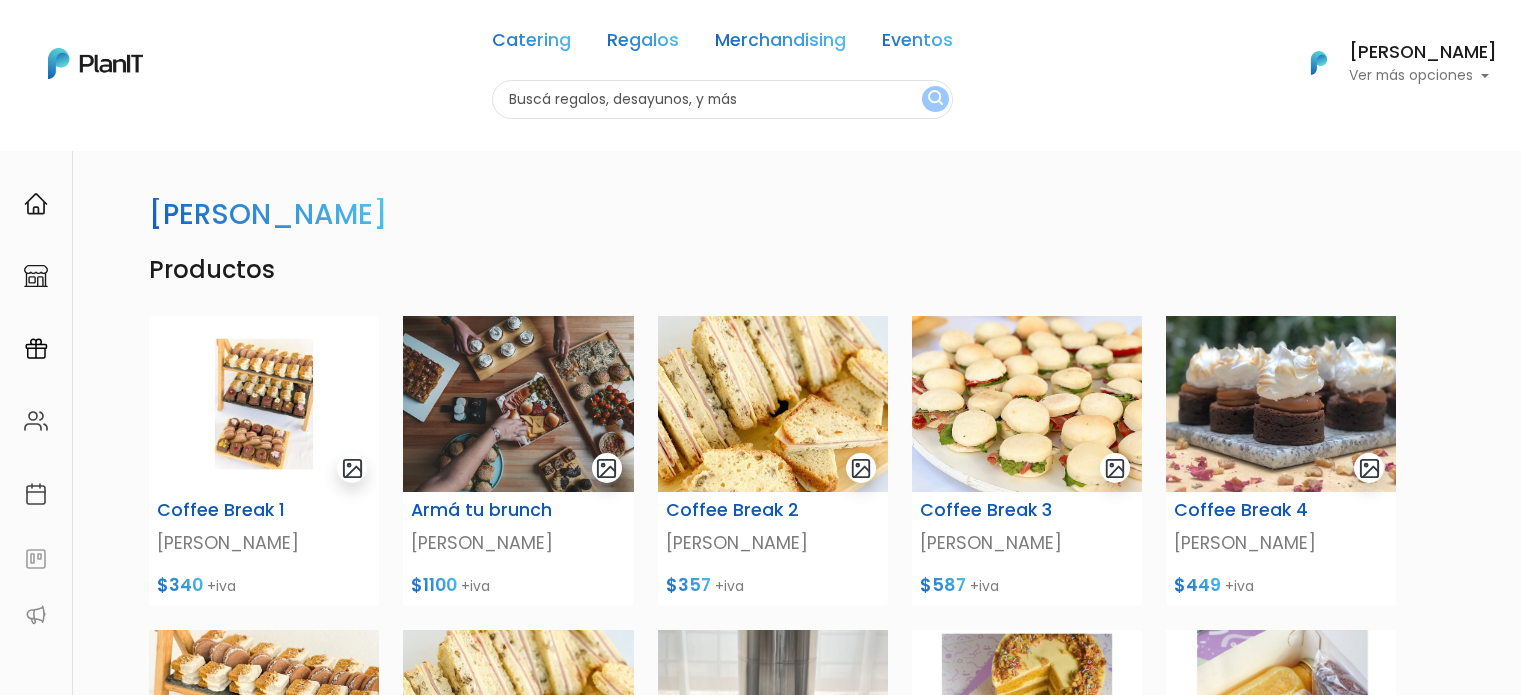 scroll, scrollTop: 0, scrollLeft: 0, axis: both 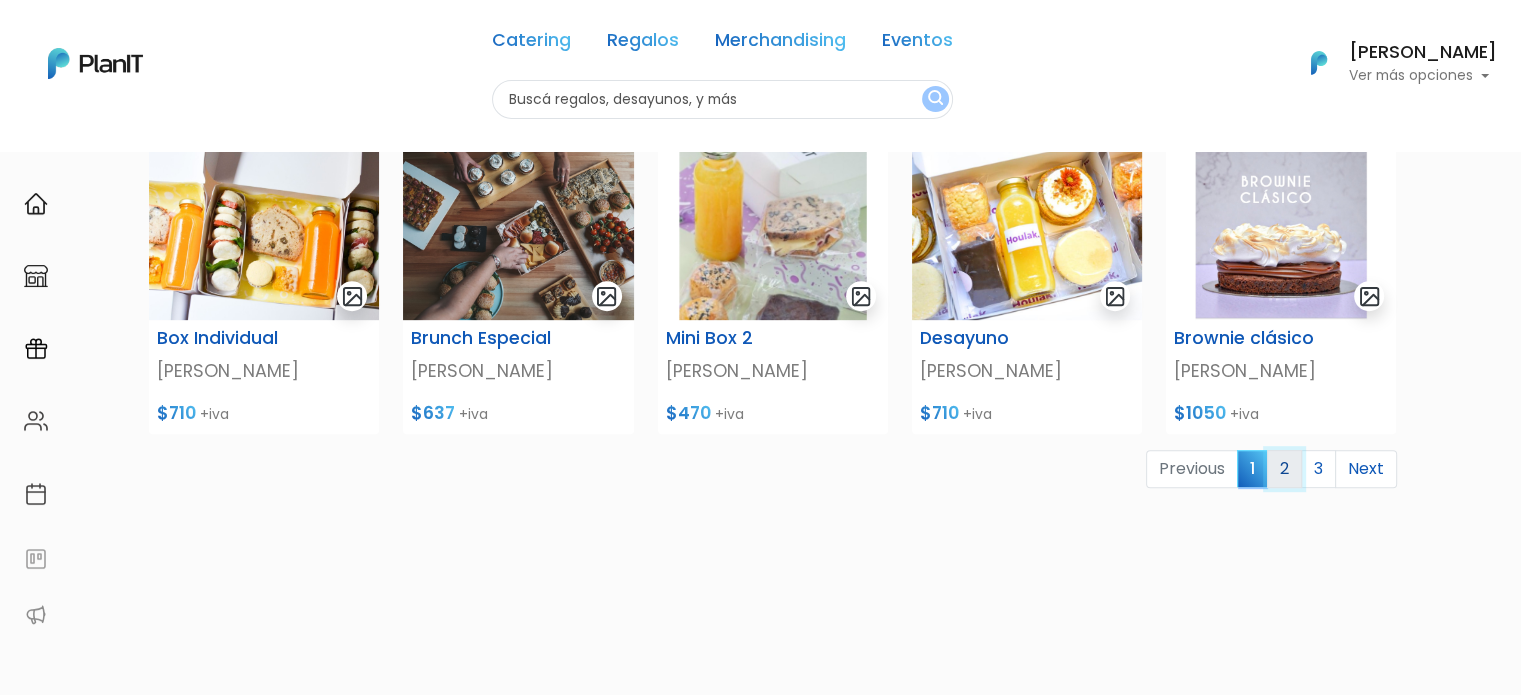 click on "2" at bounding box center (1284, 469) 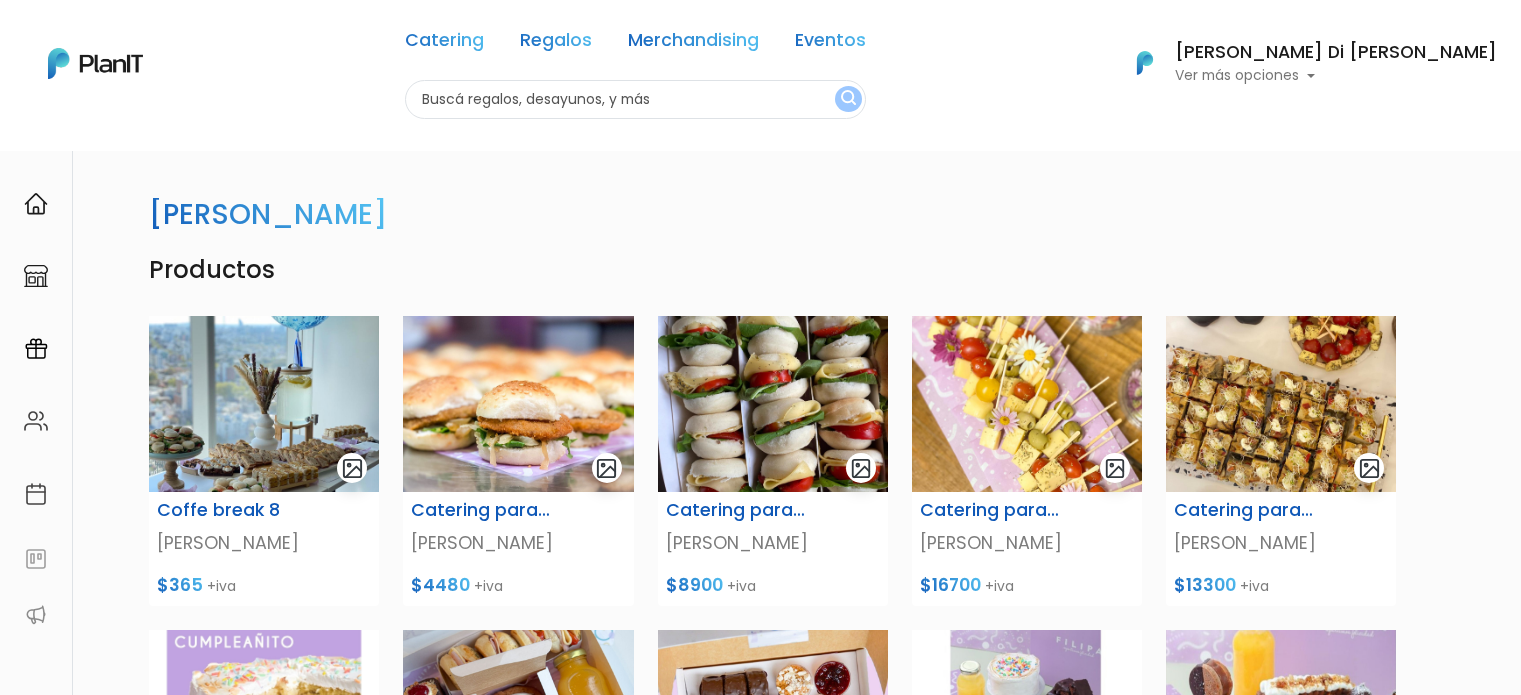 scroll, scrollTop: 0, scrollLeft: 0, axis: both 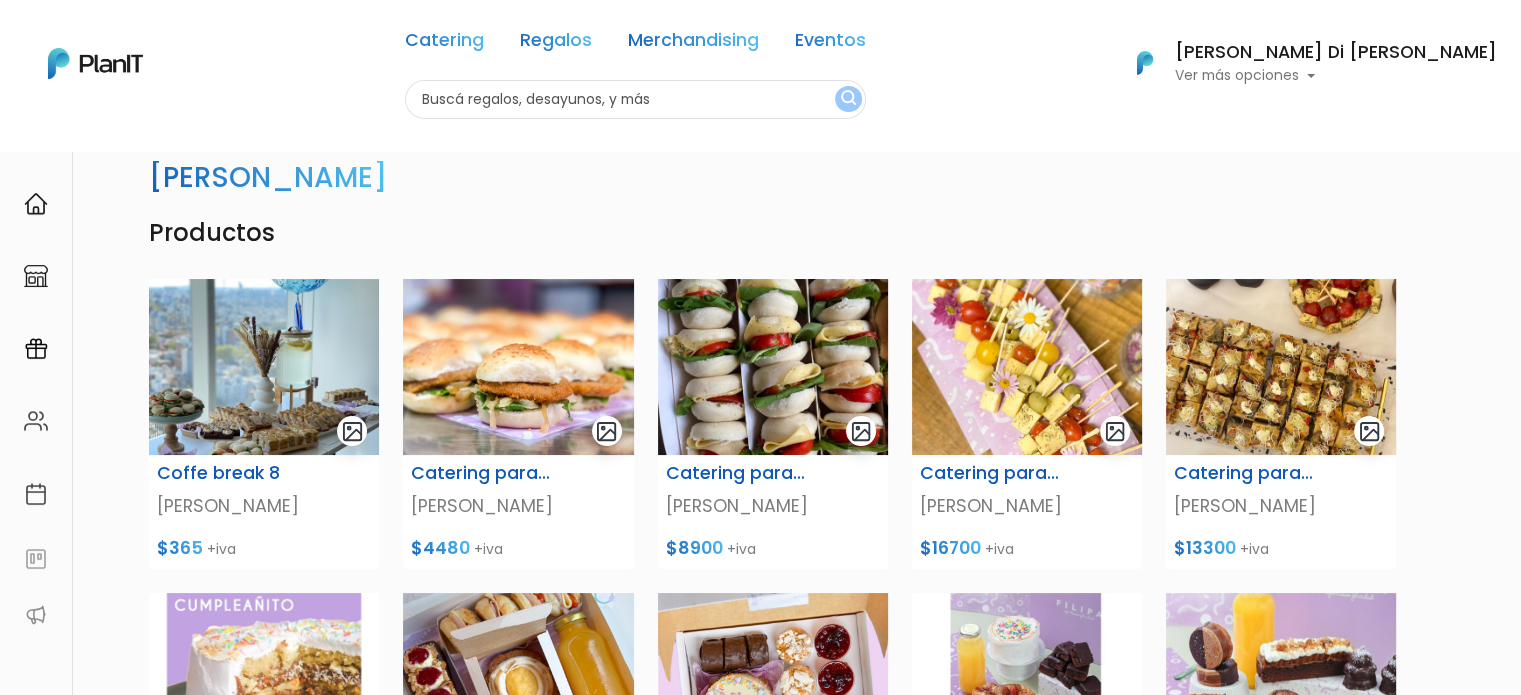 click on "Catering
Regalos
Merchandising
Eventos" at bounding box center (635, 44) 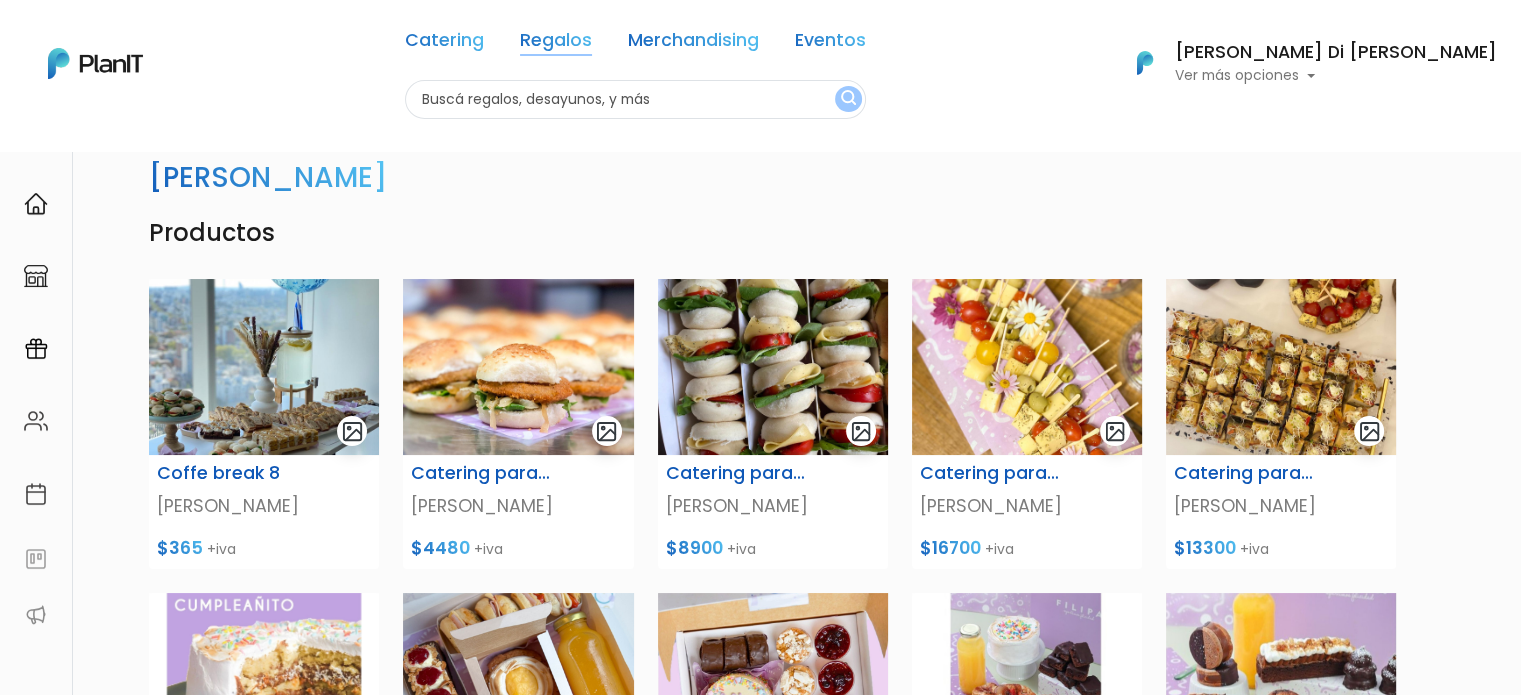 click on "Regalos" at bounding box center [556, 44] 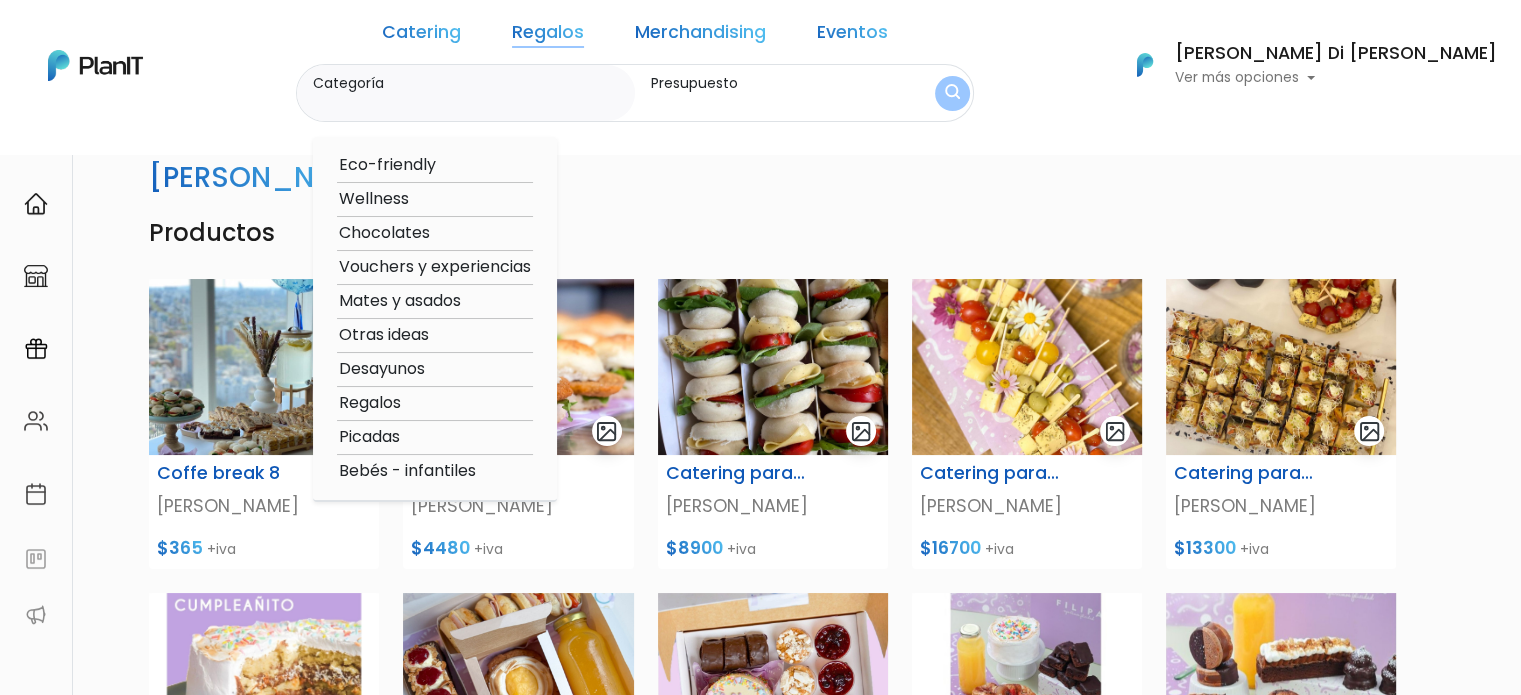 click on "Desayunos" at bounding box center [435, 369] 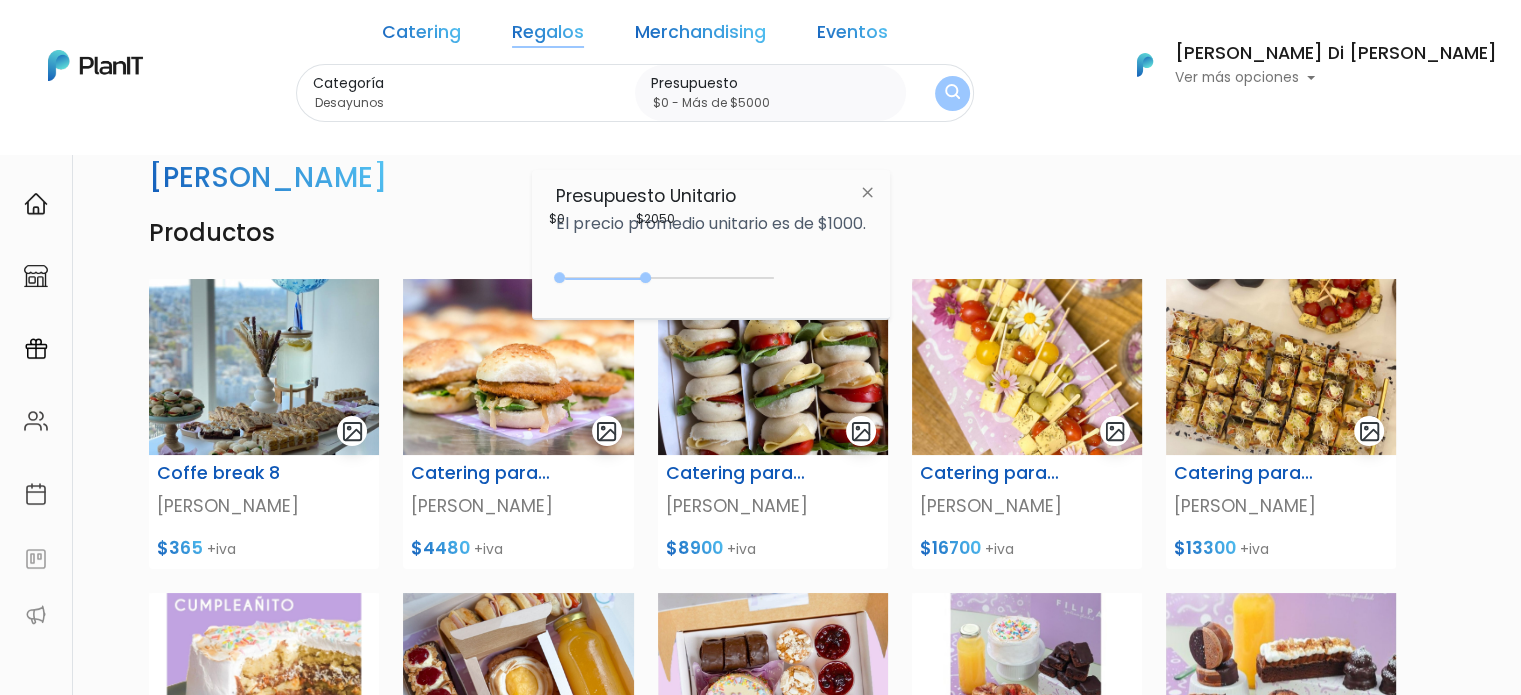 drag, startPoint x: 604, startPoint y: 274, endPoint x: 838, endPoint y: 299, distance: 235.33168 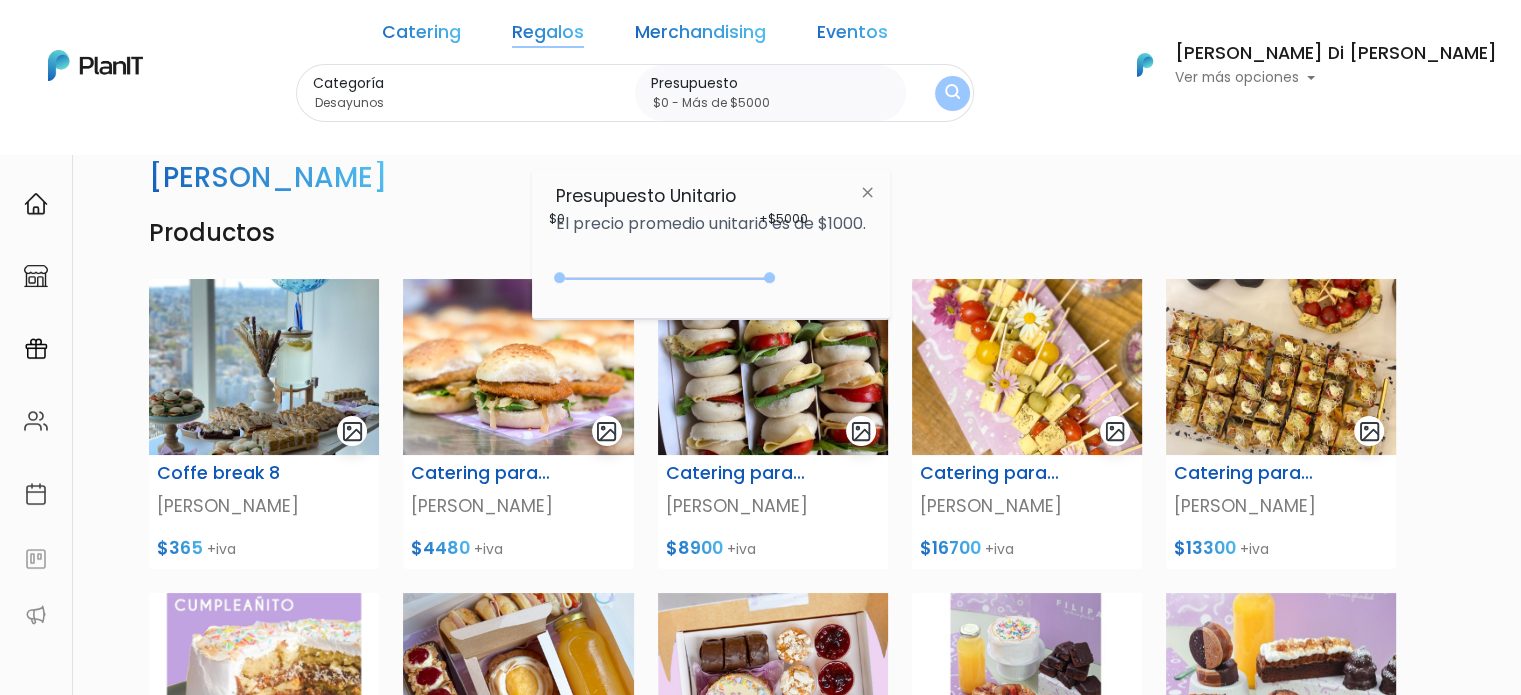 click at bounding box center (952, 93) 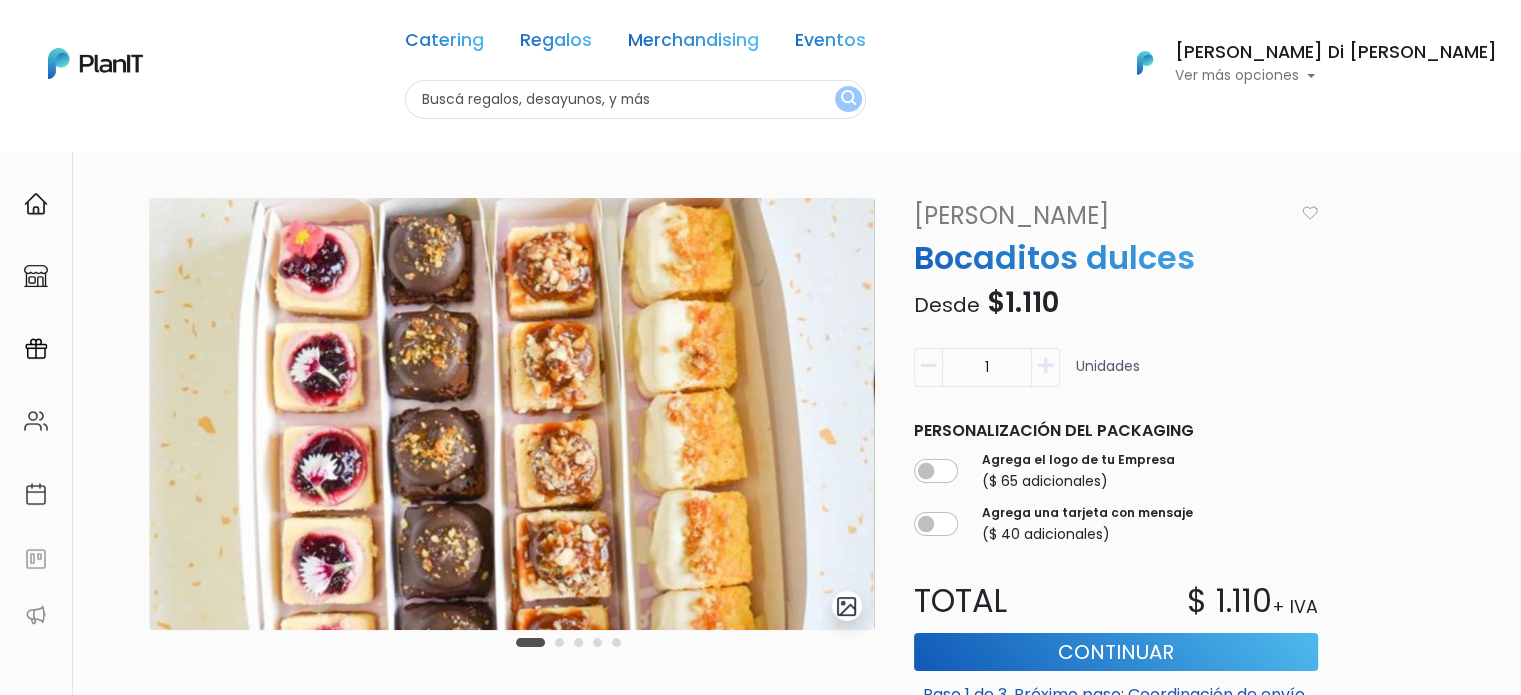 scroll, scrollTop: 101, scrollLeft: 0, axis: vertical 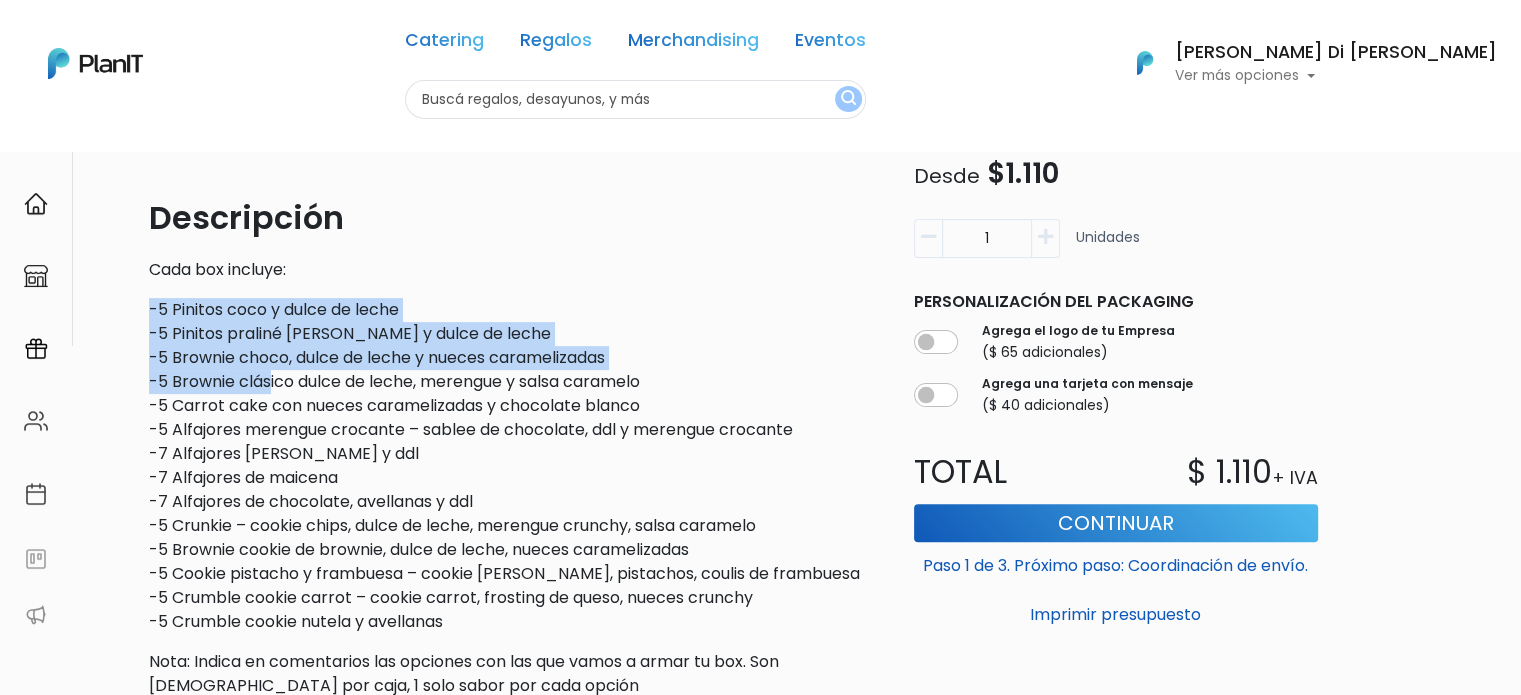 drag, startPoint x: 151, startPoint y: 311, endPoint x: 269, endPoint y: 371, distance: 132.37825 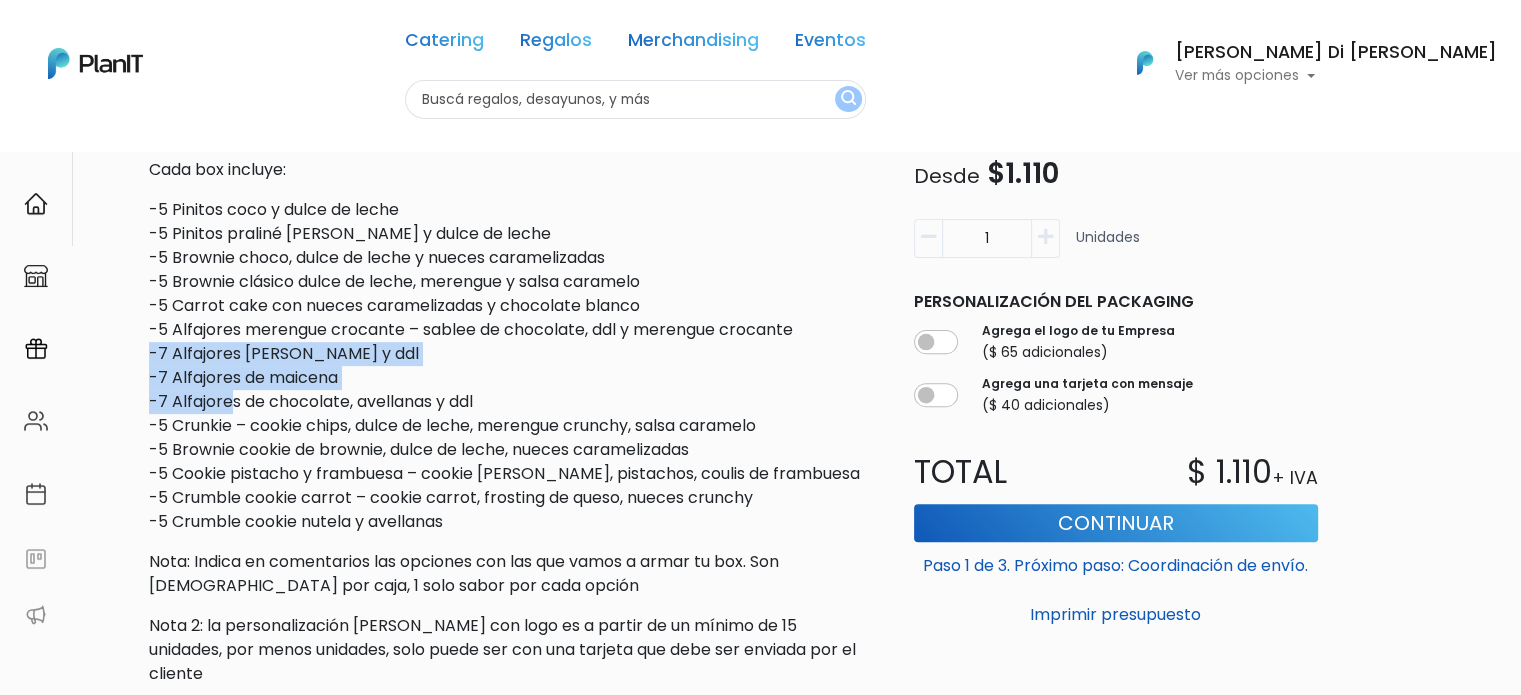 drag, startPoint x: 141, startPoint y: 358, endPoint x: 245, endPoint y: 415, distance: 118.595955 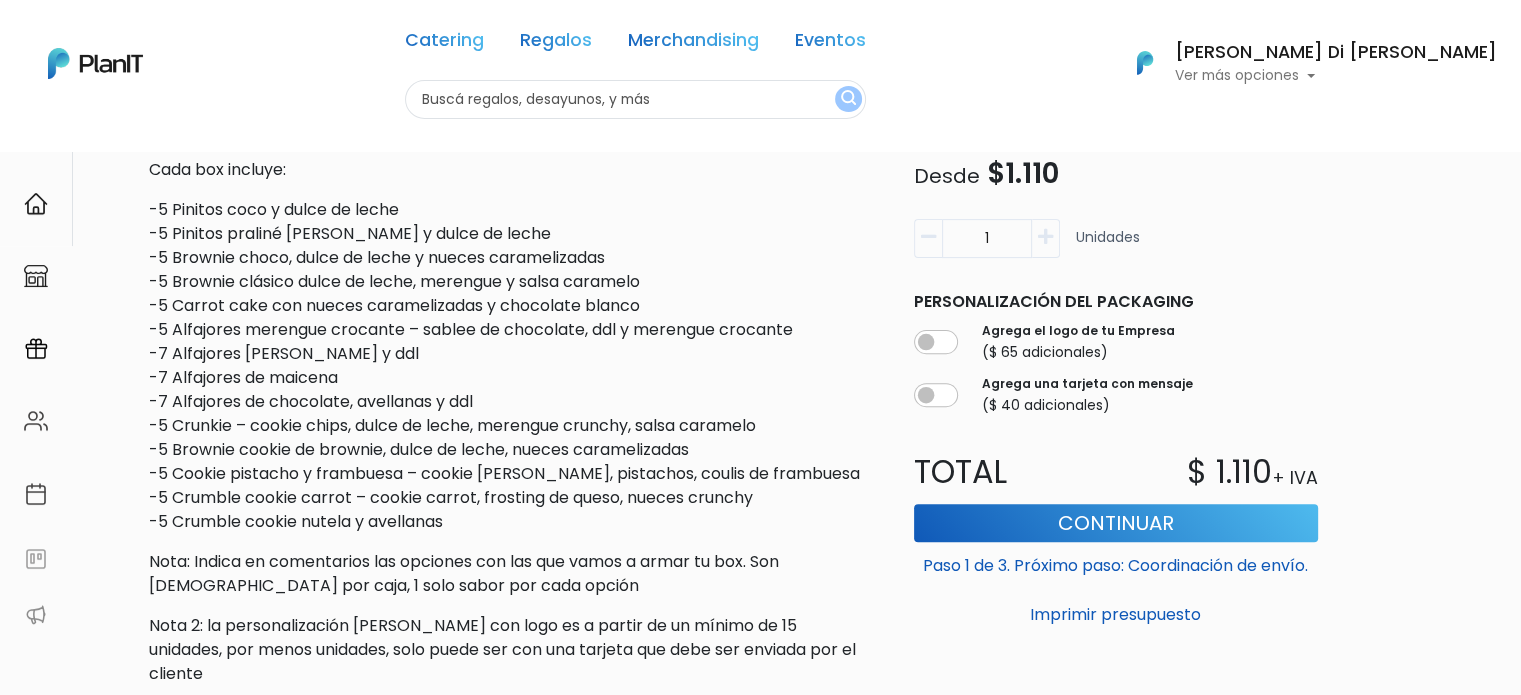 click on "-5 Pinitos coco y dulce de leche
-5 Pinitos praliné de nuez y dulce de leche
-5 Brownie choco, dulce de leche y nueces caramelizadas
-5 Brownie clásico dulce de leche, merengue y salsa caramelo
-5 Carrot cake con nueces caramelizadas y chocolate blanco
-5 Alfajores merengue crocante – sablee de chocolate, ddl y merengue crocante
-7 Alfajores de coco y ddl
-7 Alfajores de maicena
-7 Alfajores de chocolate, avellanas y ddl
-5 Crunkie – cookie chips, dulce de leche, merengue crunchy, salsa caramelo
-5 Brownie cookie de brownie, dulce de leche, nueces caramelizadas
-5 Cookie pistacho y frambuesa – cookie de limón, pistachos, coulis de frambuesa
-5 Crumble cookie carrot – cookie carrot, frosting de queso, nueces crunchy
-5 Crumble cookie nutela y avellanas" at bounding box center [511, 366] 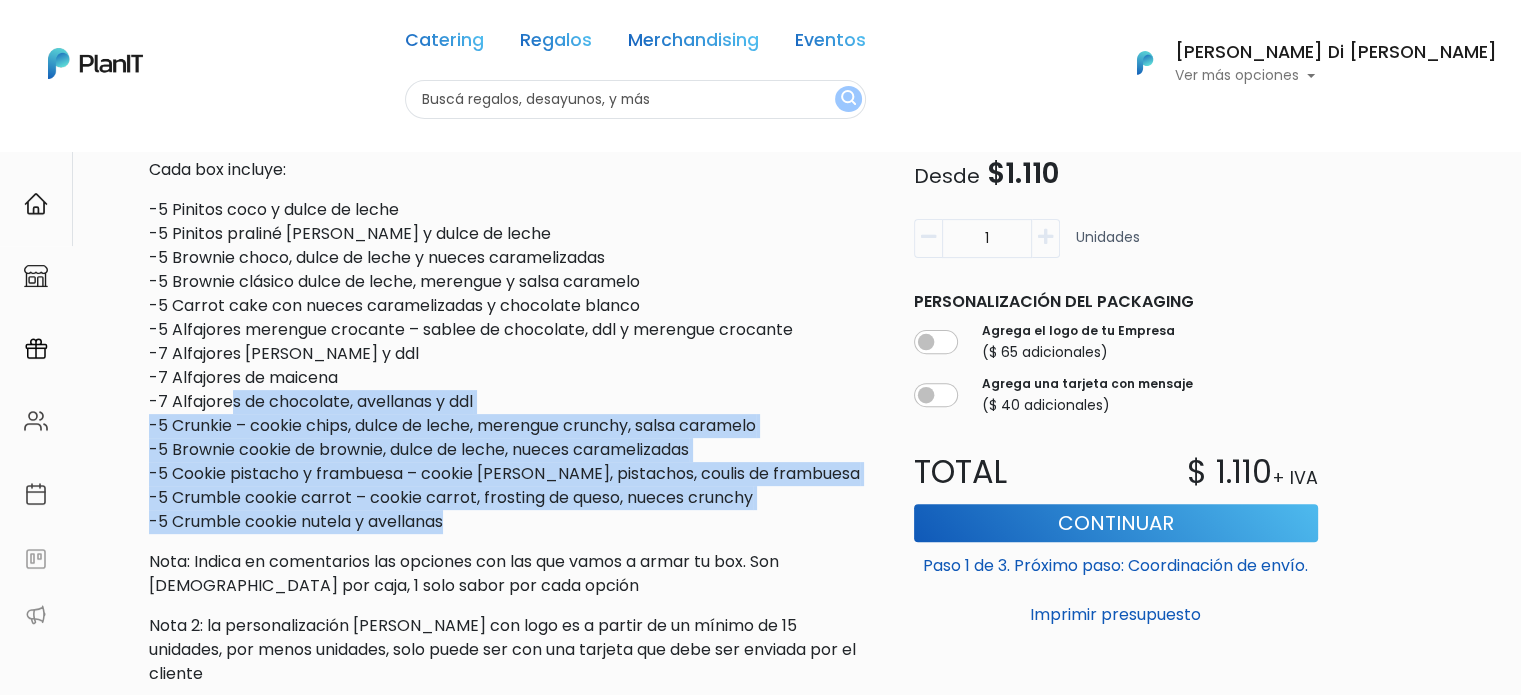 drag, startPoint x: 448, startPoint y: 526, endPoint x: 229, endPoint y: 399, distance: 253.16003 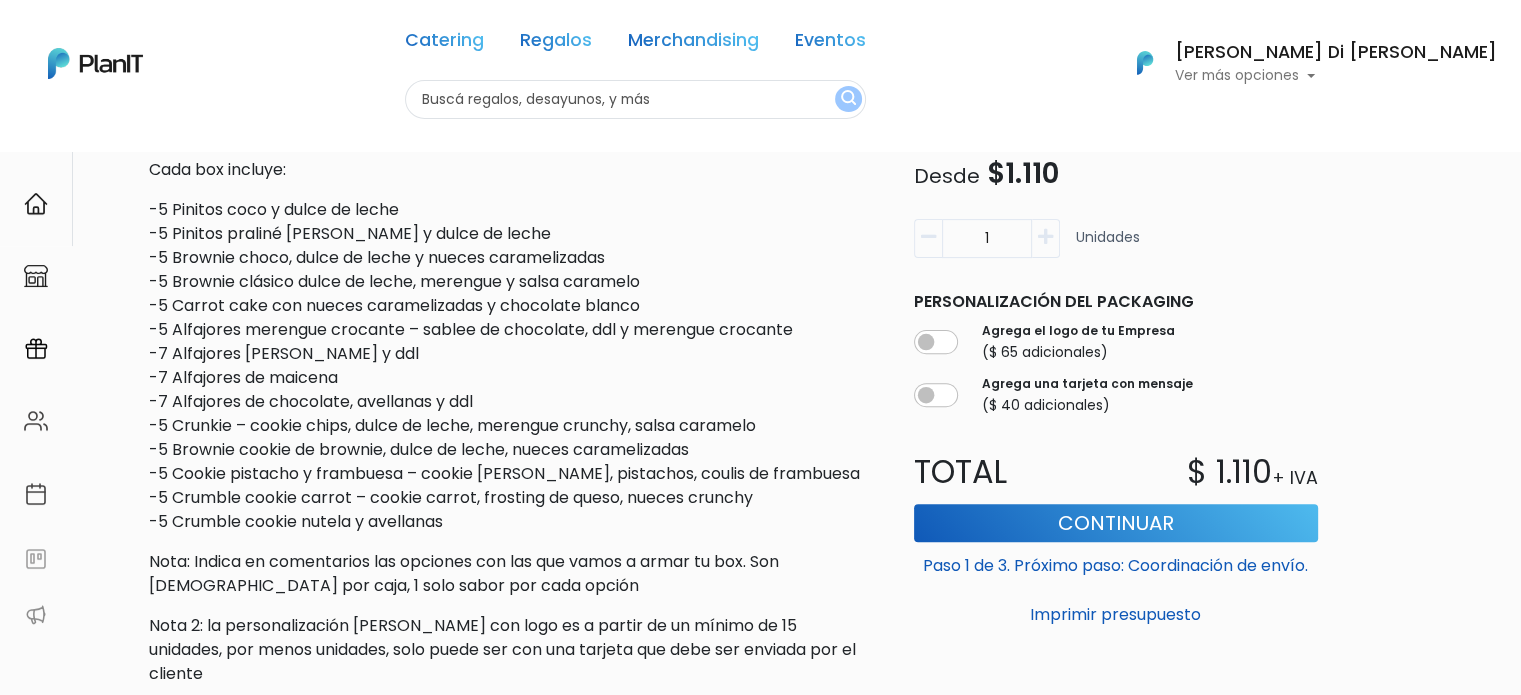 click on "-5 Pinitos coco y dulce de leche
-5 Pinitos praliné de nuez y dulce de leche
-5 Brownie choco, dulce de leche y nueces caramelizadas
-5 Brownie clásico dulce de leche, merengue y salsa caramelo
-5 Carrot cake con nueces caramelizadas y chocolate blanco
-5 Alfajores merengue crocante – sablee de chocolate, ddl y merengue crocante
-7 Alfajores de coco y ddl
-7 Alfajores de maicena
-7 Alfajores de chocolate, avellanas y ddl
-5 Crunkie – cookie chips, dulce de leche, merengue crunchy, salsa caramelo
-5 Brownie cookie de brownie, dulce de leche, nueces caramelizadas
-5 Cookie pistacho y frambuesa – cookie de limón, pistachos, coulis de frambuesa
-5 Crumble cookie carrot – cookie carrot, frosting de queso, nueces crunchy
-5 Crumble cookie nutela y avellanas" at bounding box center (511, 366) 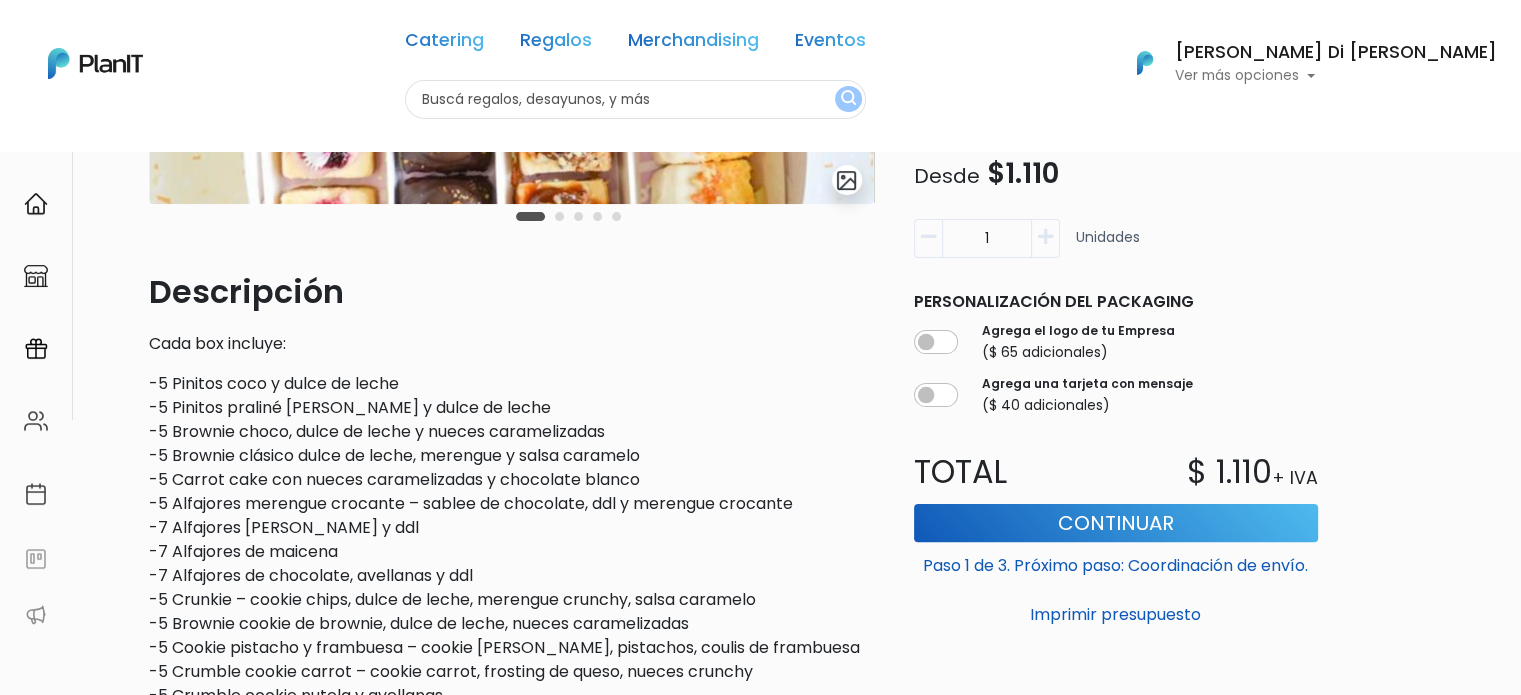 scroll, scrollTop: 500, scrollLeft: 0, axis: vertical 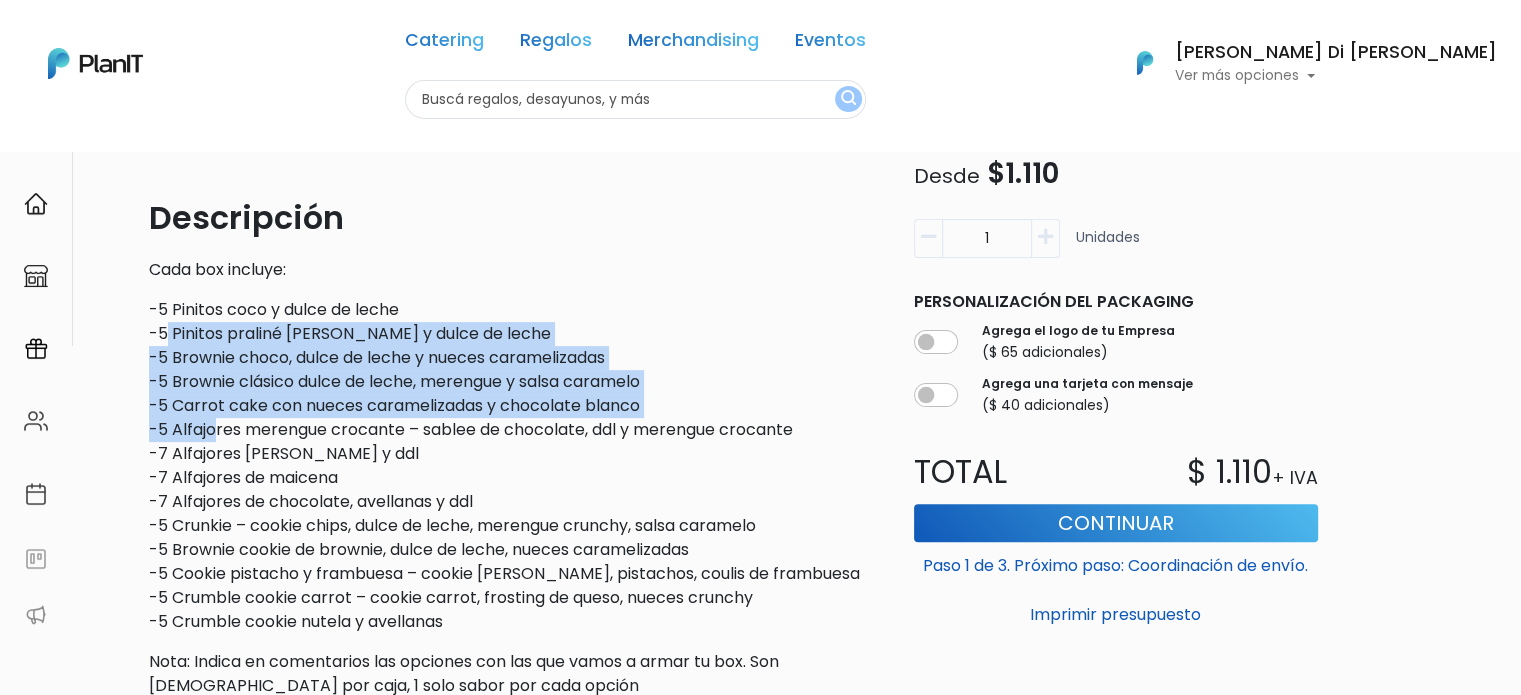 drag, startPoint x: 168, startPoint y: 323, endPoint x: 212, endPoint y: 447, distance: 131.57507 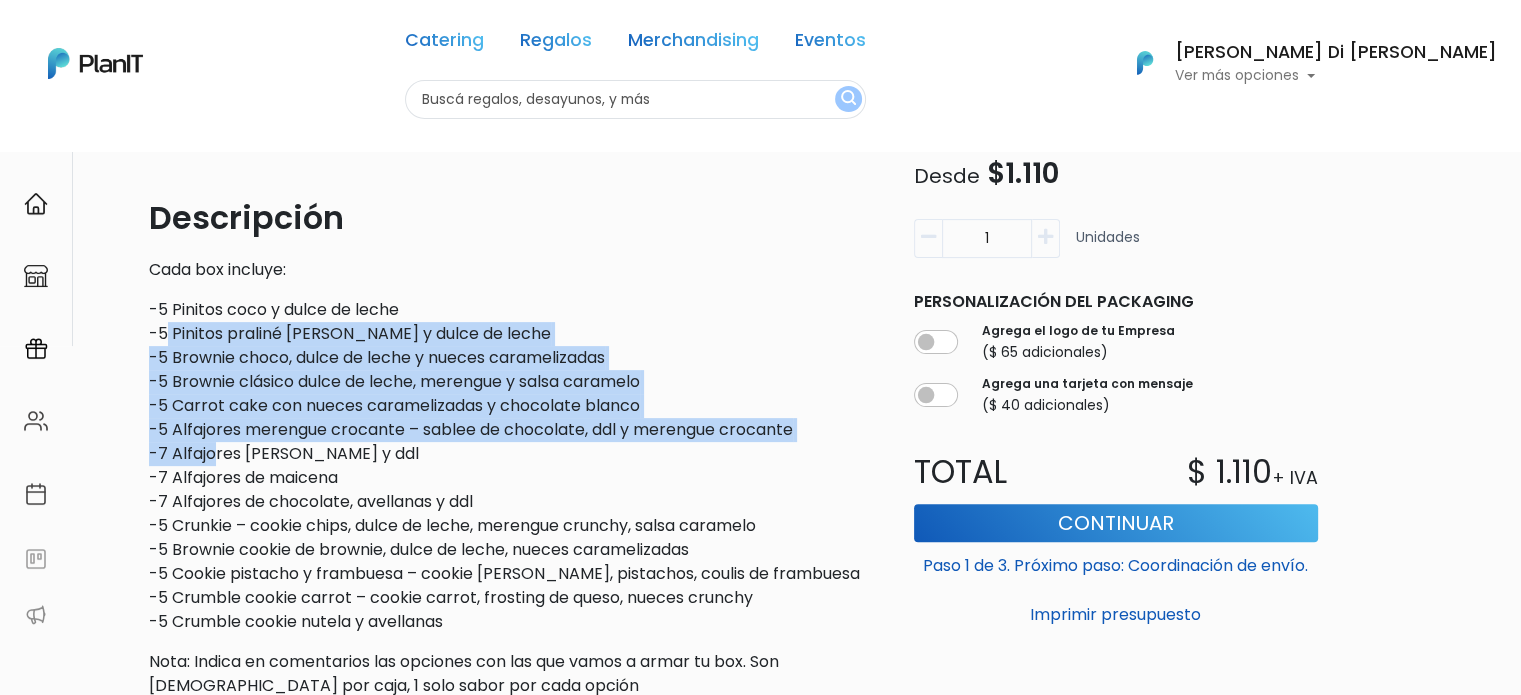 click on "-5 Pinitos coco y dulce de leche
-5 Pinitos praliné de nuez y dulce de leche
-5 Brownie choco, dulce de leche y nueces caramelizadas
-5 Brownie clásico dulce de leche, merengue y salsa caramelo
-5 Carrot cake con nueces caramelizadas y chocolate blanco
-5 Alfajores merengue crocante – sablee de chocolate, ddl y merengue crocante
-7 Alfajores de coco y ddl
-7 Alfajores de maicena
-7 Alfajores de chocolate, avellanas y ddl
-5 Crunkie – cookie chips, dulce de leche, merengue crunchy, salsa caramelo
-5 Brownie cookie de brownie, dulce de leche, nueces caramelizadas
-5 Cookie pistacho y frambuesa – cookie de limón, pistachos, coulis de frambuesa
-5 Crumble cookie carrot – cookie carrot, frosting de queso, nueces crunchy
-5 Crumble cookie nutela y avellanas" at bounding box center [511, 466] 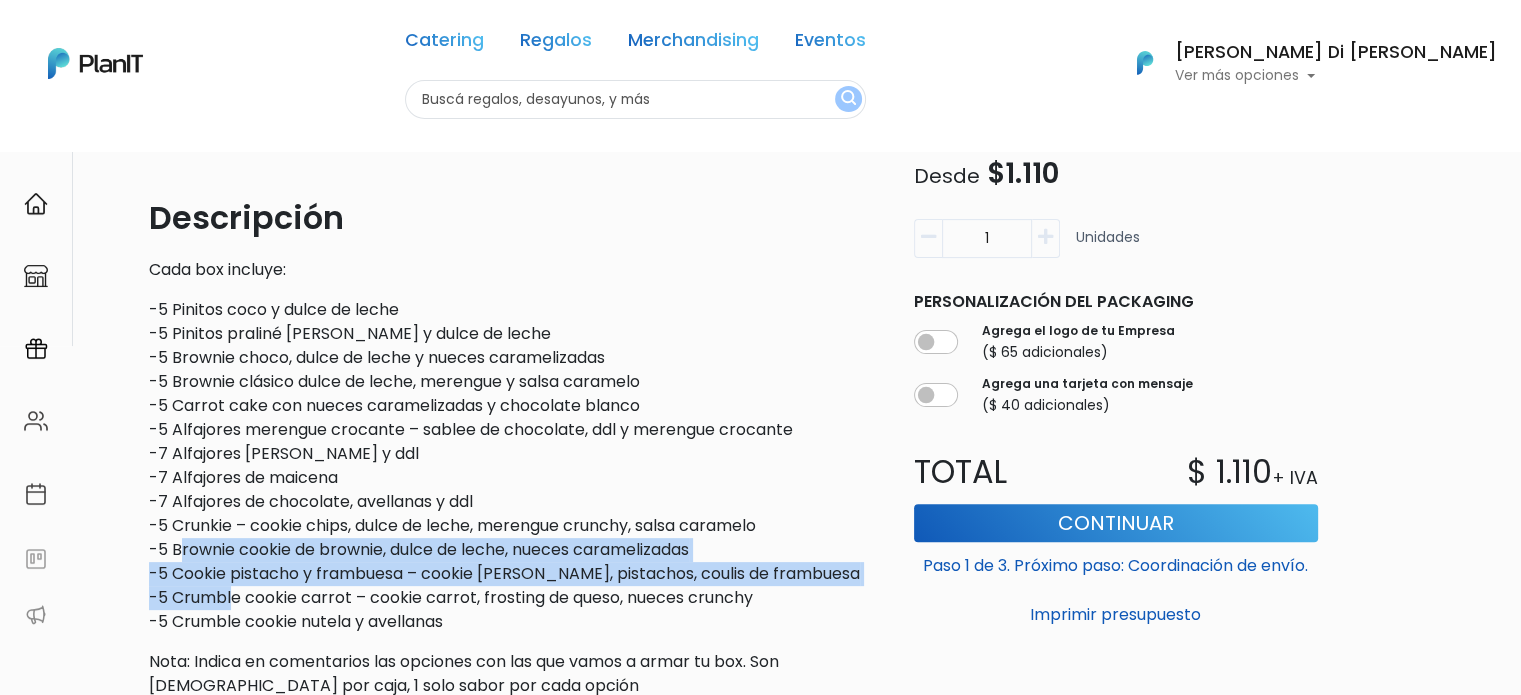 drag, startPoint x: 232, startPoint y: 607, endPoint x: 175, endPoint y: 481, distance: 138.29317 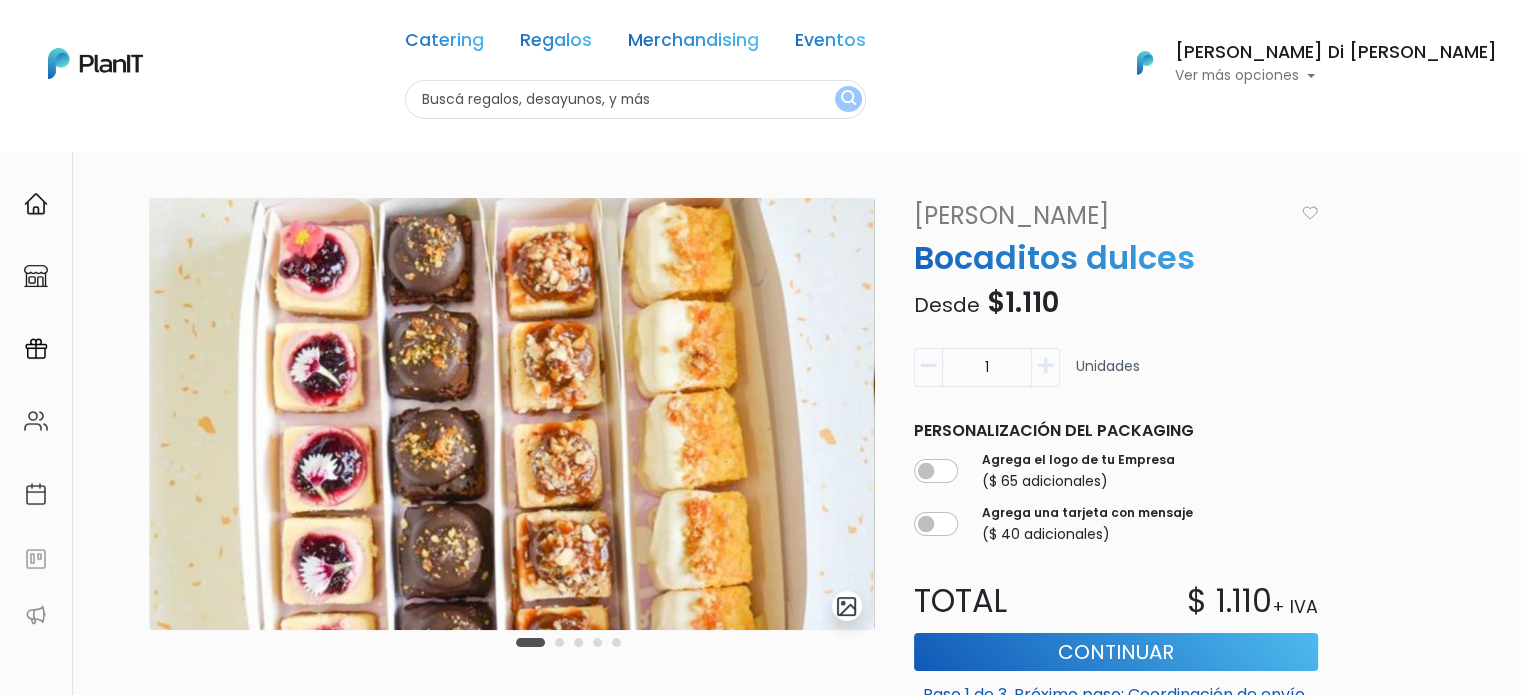 scroll, scrollTop: 0, scrollLeft: 0, axis: both 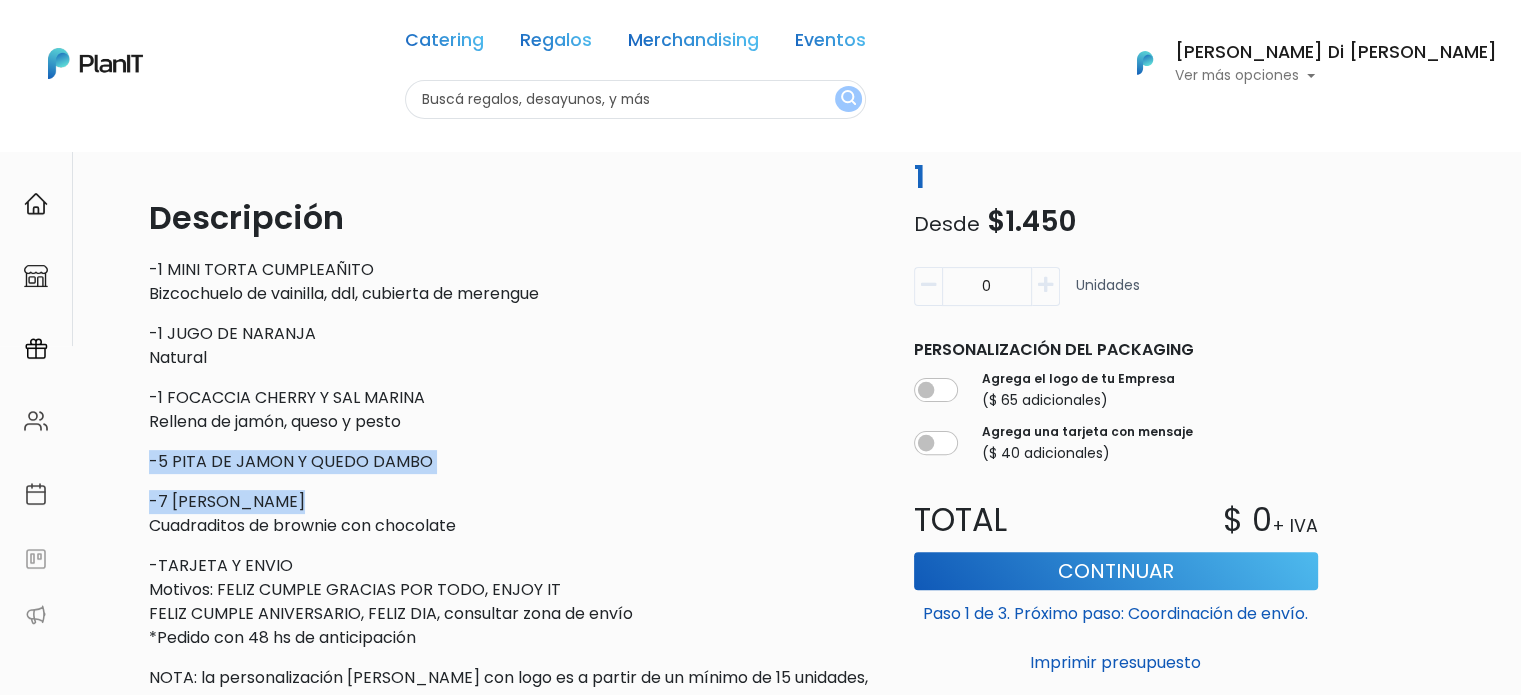 drag, startPoint x: 147, startPoint y: 467, endPoint x: 508, endPoint y: 491, distance: 361.7969 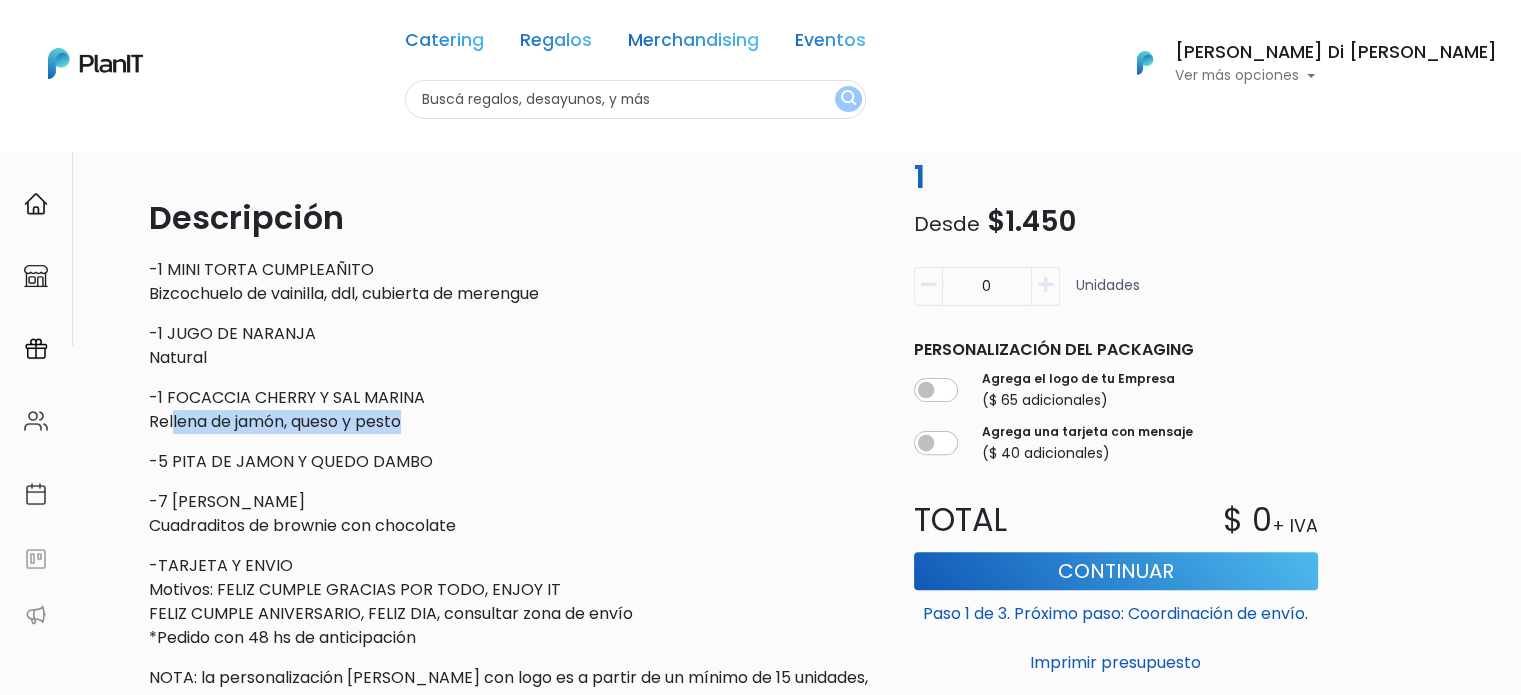 drag, startPoint x: 171, startPoint y: 414, endPoint x: 443, endPoint y: 416, distance: 272.00735 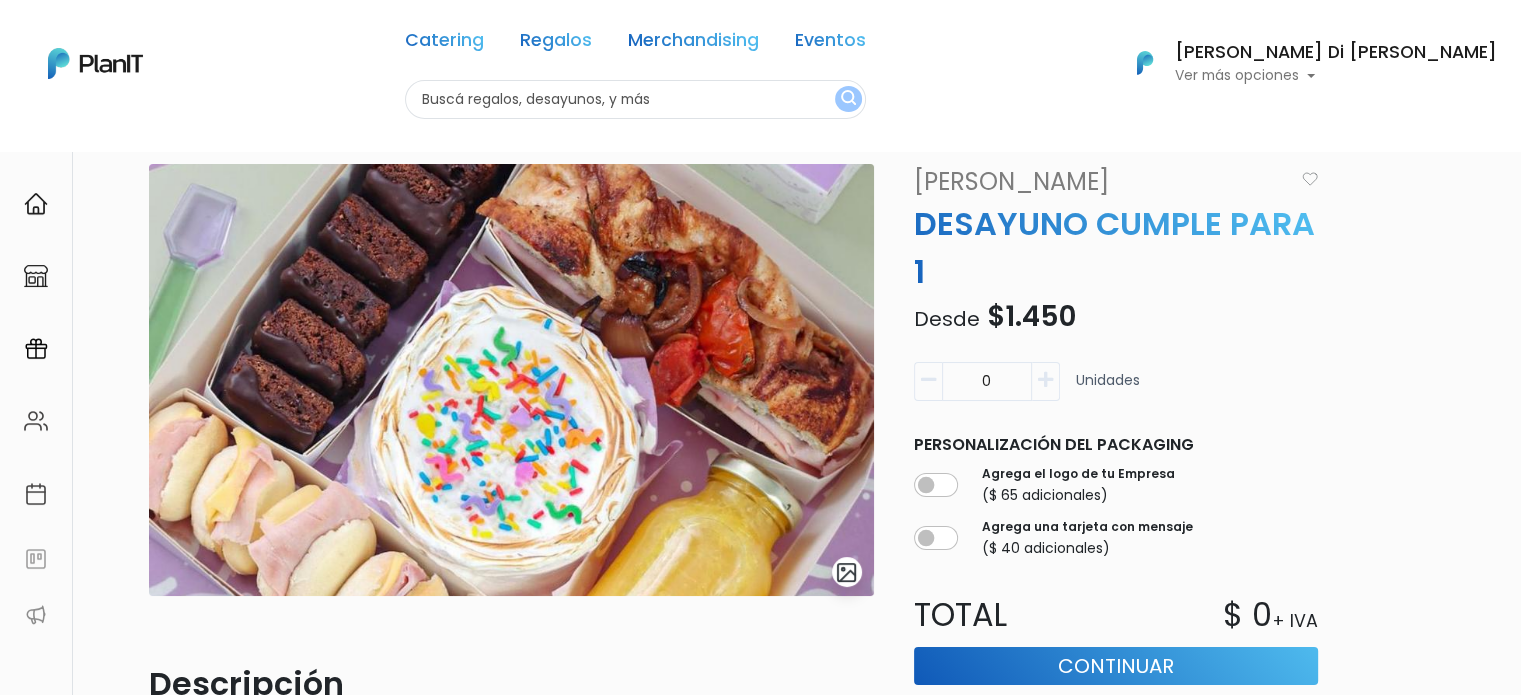 scroll, scrollTop: 0, scrollLeft: 0, axis: both 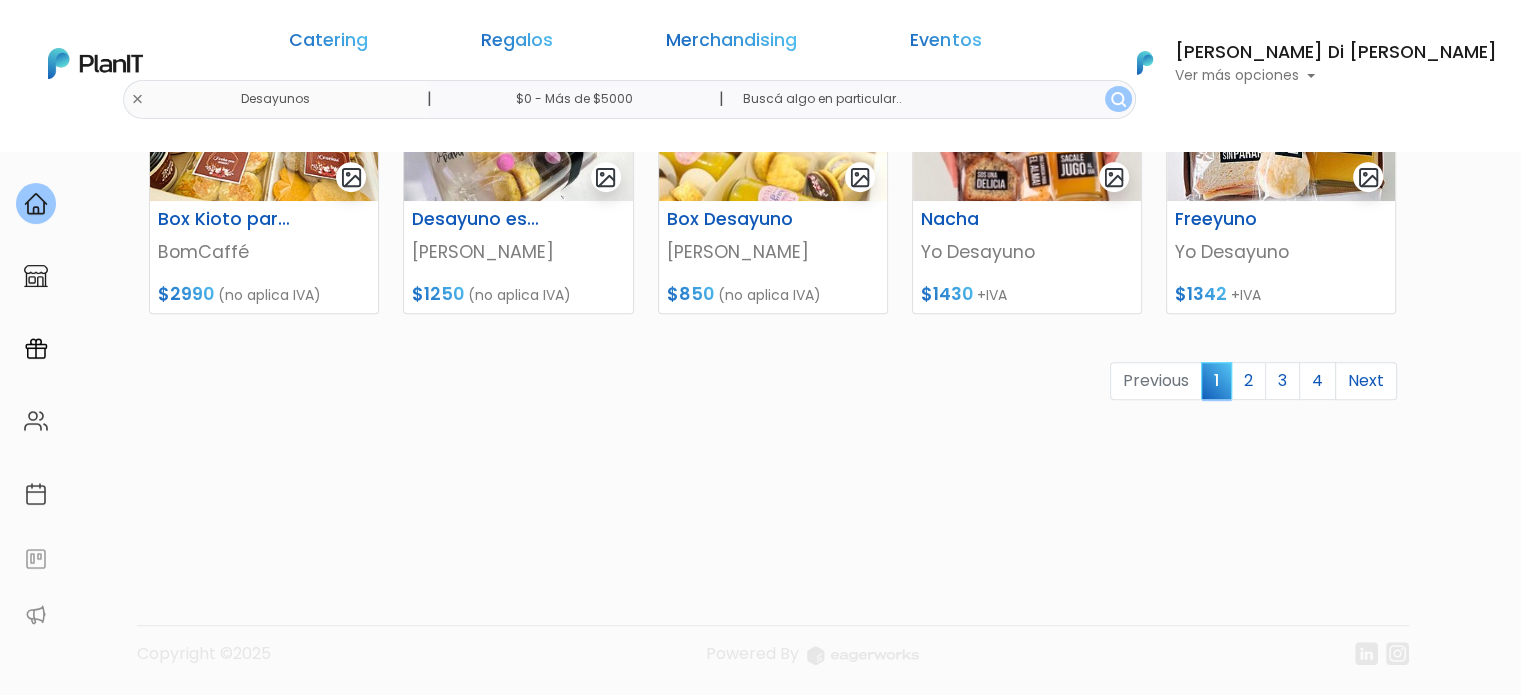 click on "J
keyboard_arrow_down
PLAN IT
Ya probaste PlanitGO? Vas a poder automatizarlas acciones de todo el año. Escribinos para saber más!
¡Escríbenos!
insert_emoticon
send" at bounding box center [1321, 1924] 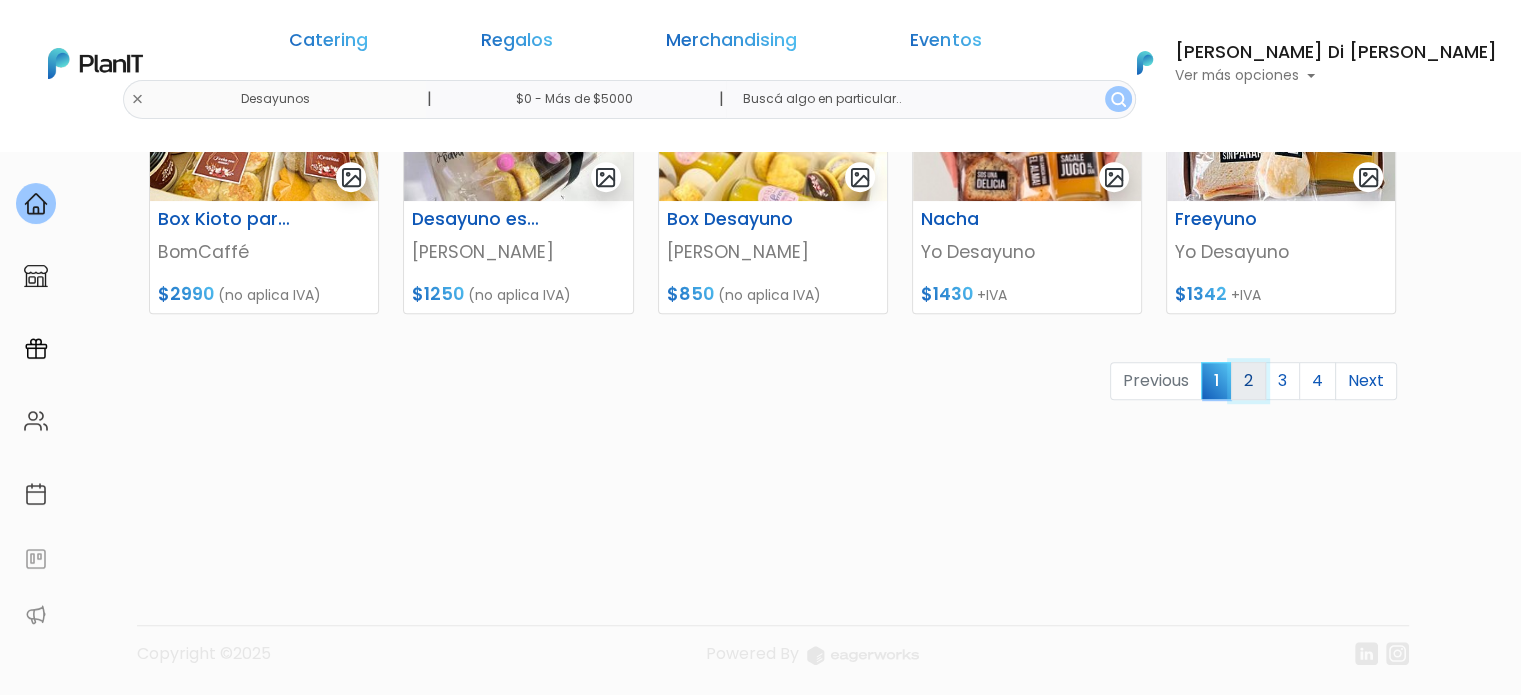 click on "2" at bounding box center (1248, 381) 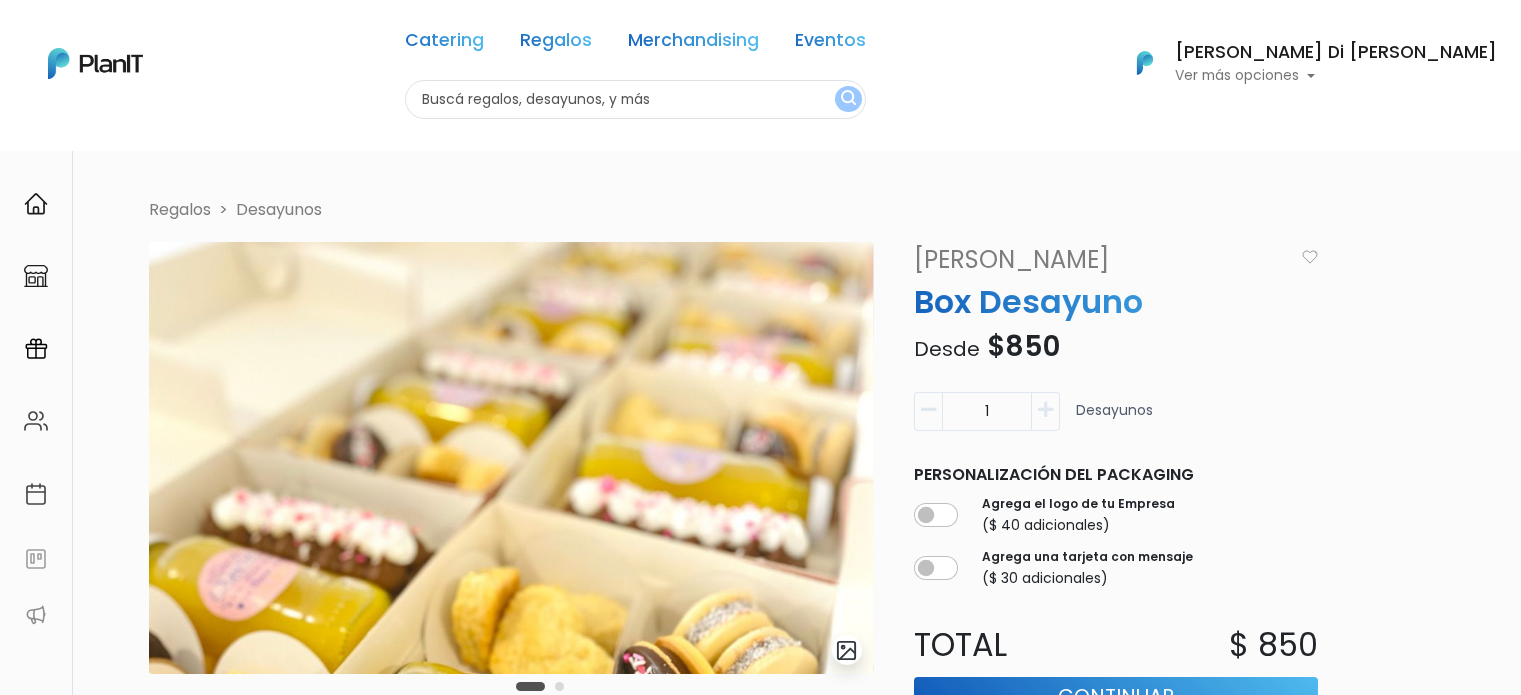 scroll, scrollTop: 0, scrollLeft: 0, axis: both 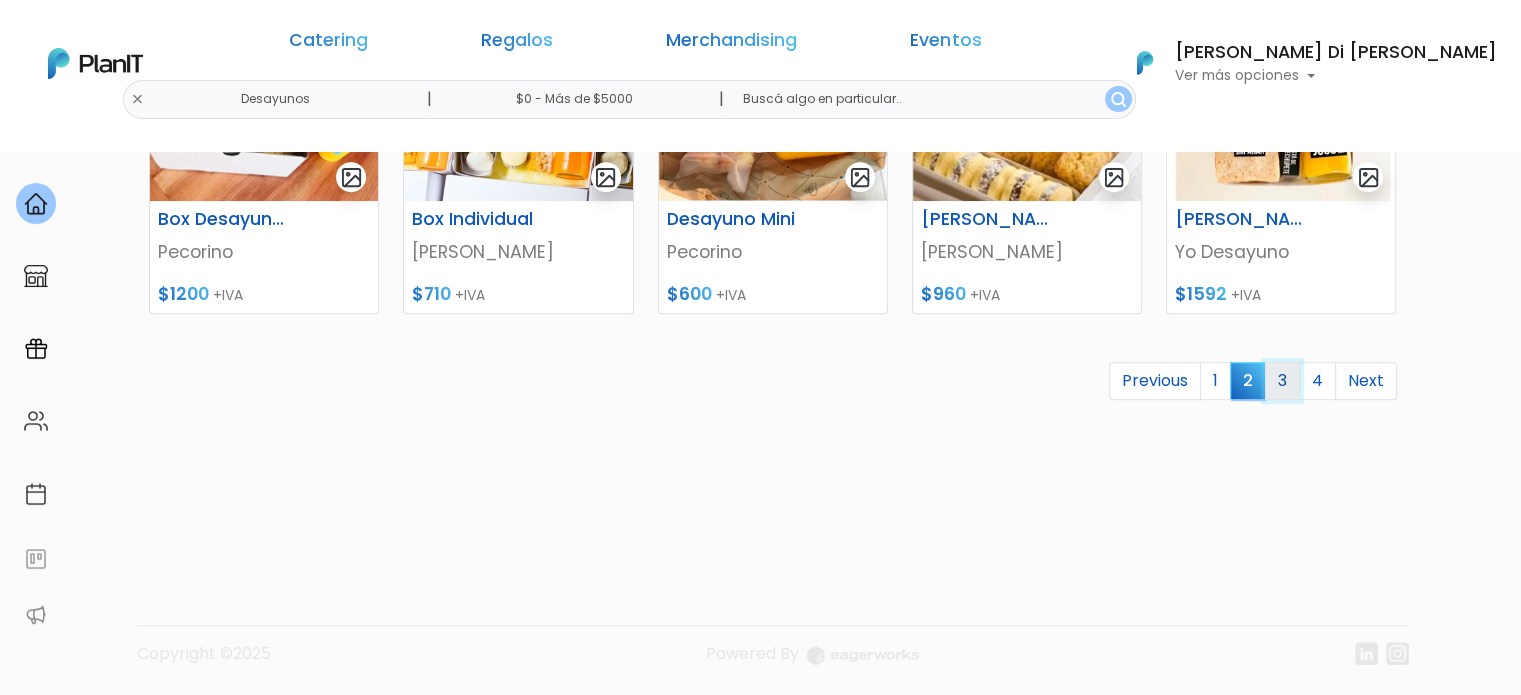 click on "3" at bounding box center (1282, 381) 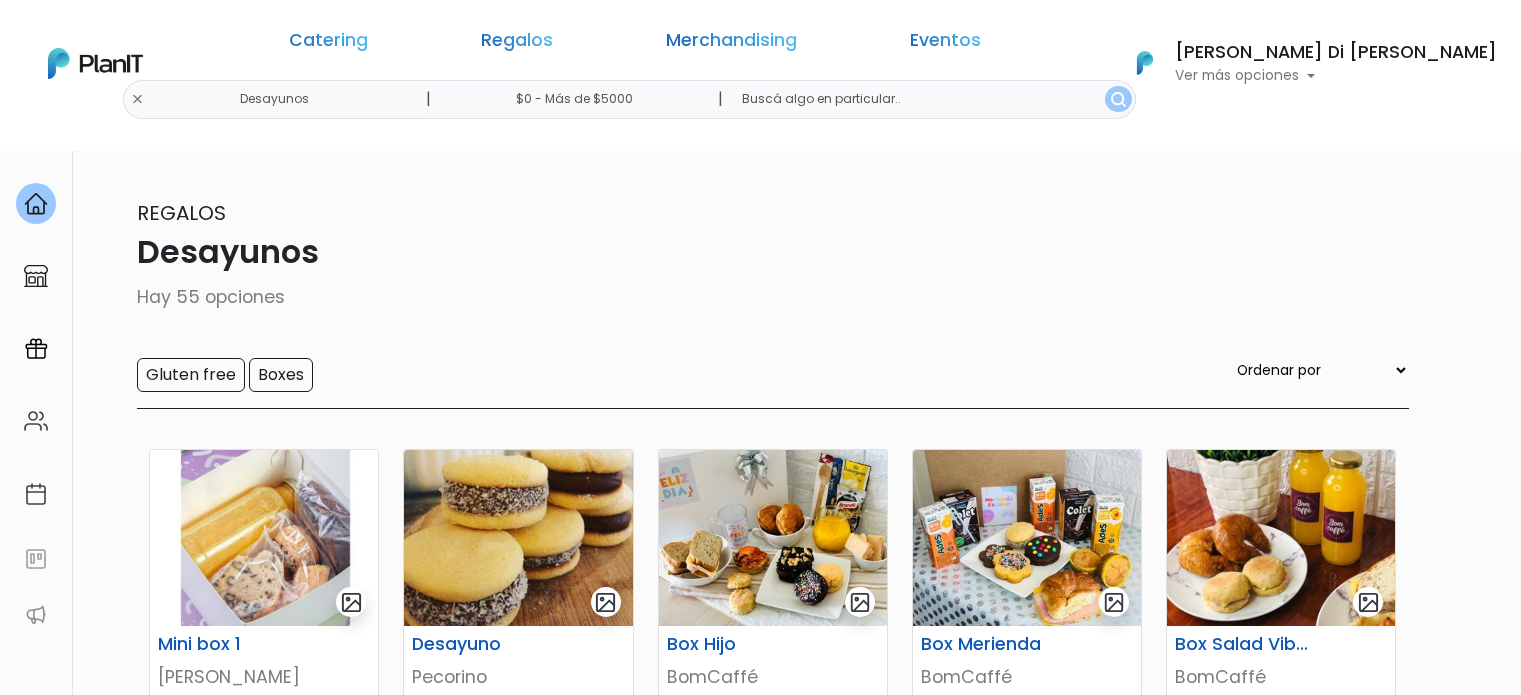 scroll, scrollTop: 0, scrollLeft: 0, axis: both 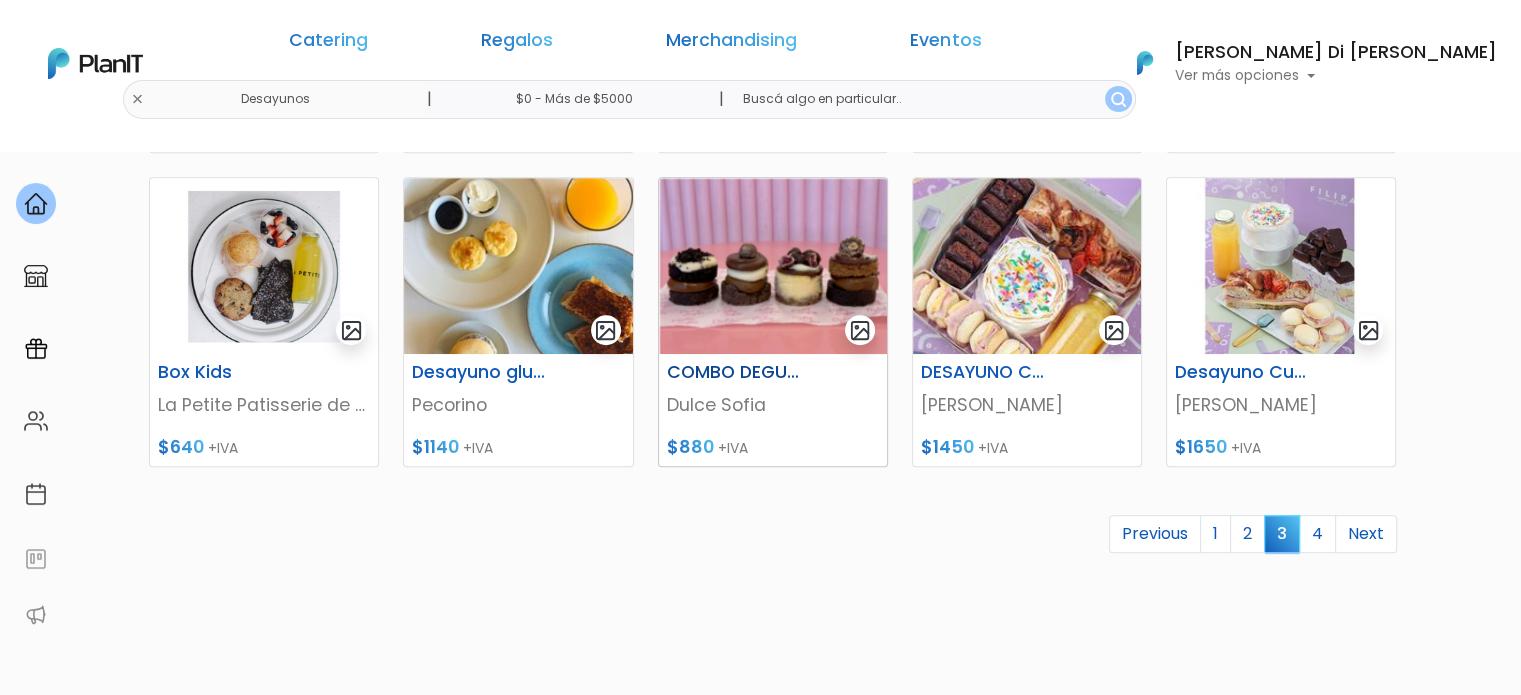 click on "Dulce Sofia" at bounding box center [773, 405] 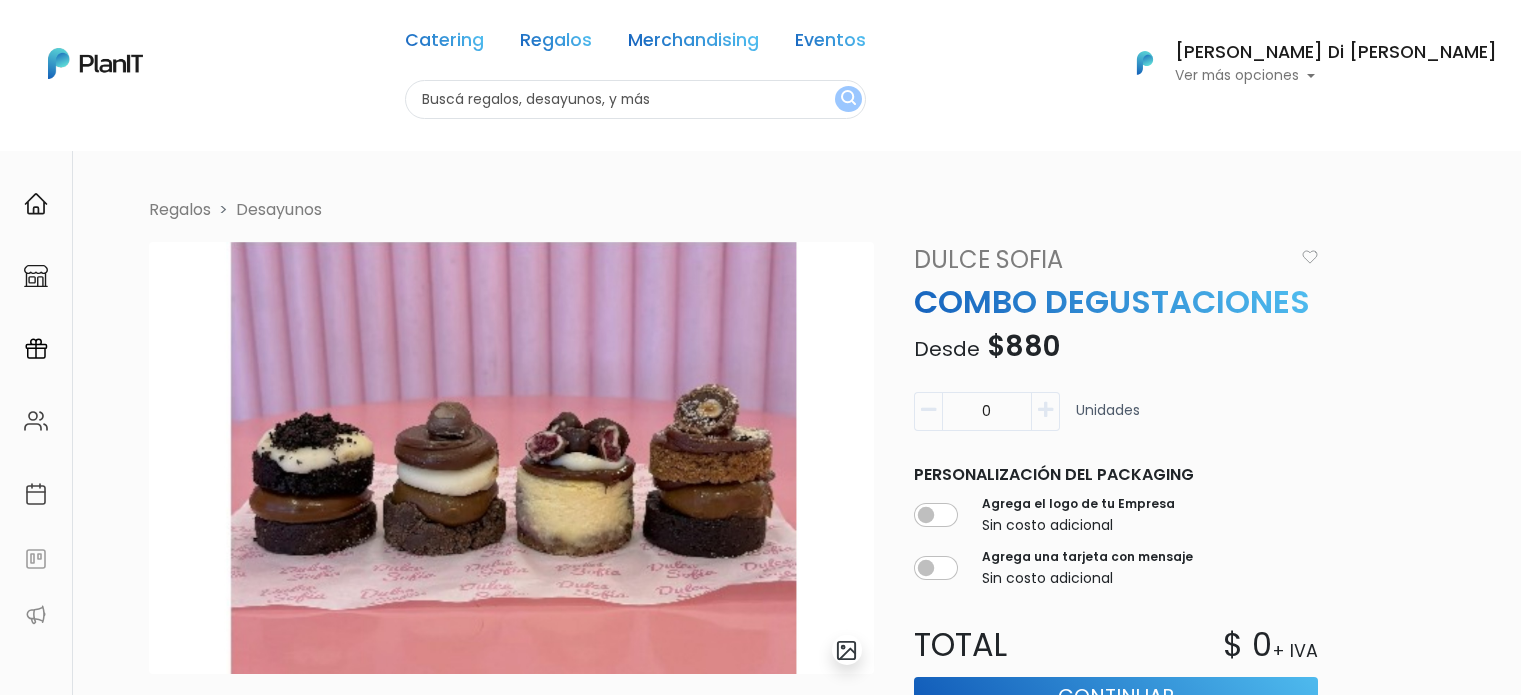 scroll, scrollTop: 0, scrollLeft: 0, axis: both 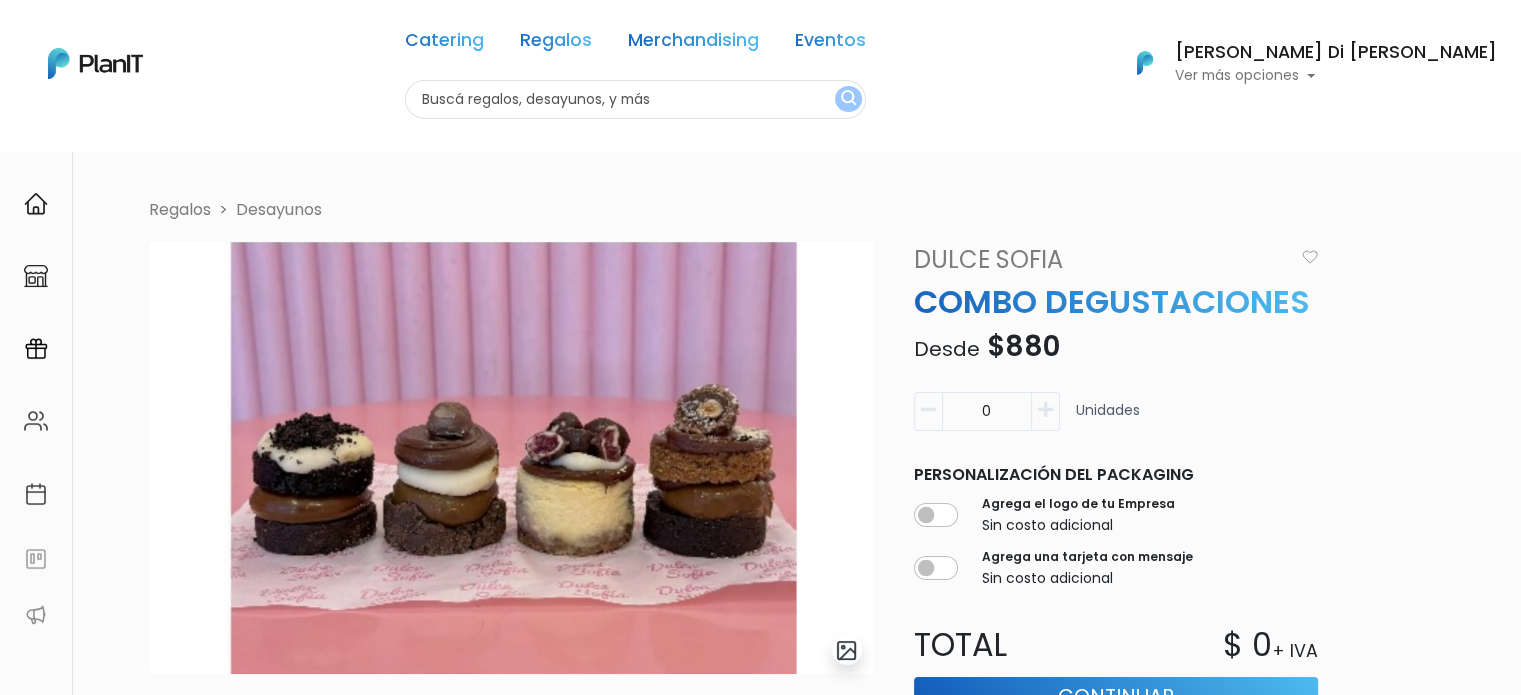 click on "Dulce Sofia" at bounding box center [1098, 260] 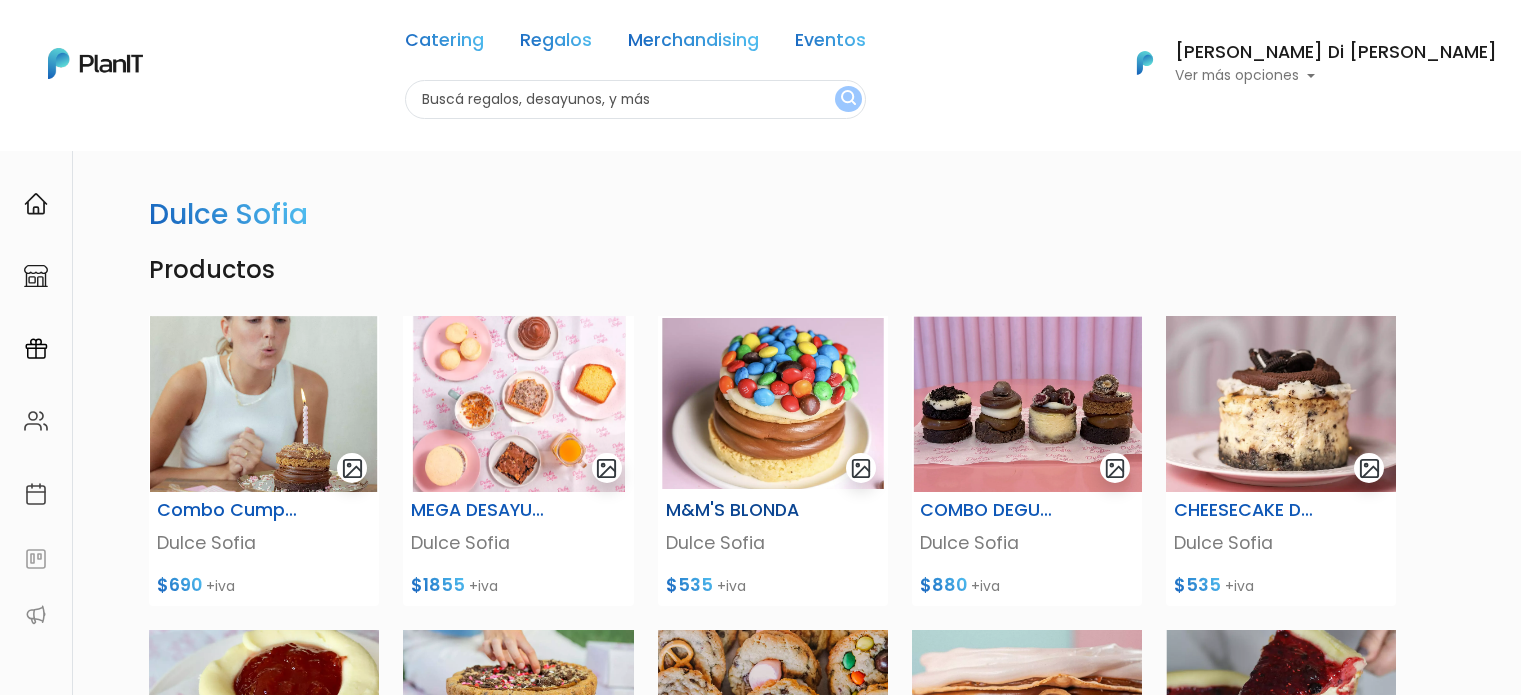scroll, scrollTop: 0, scrollLeft: 0, axis: both 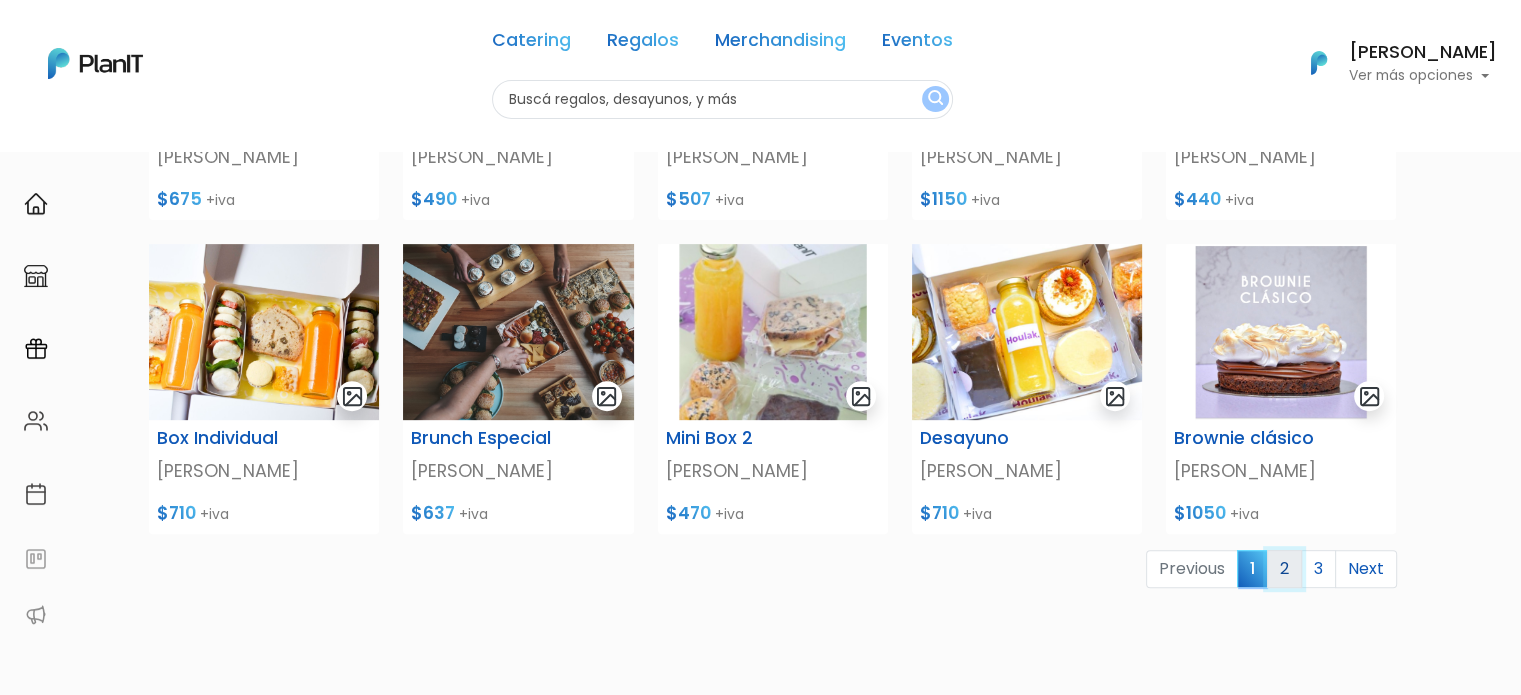 click on "2" at bounding box center [1284, 569] 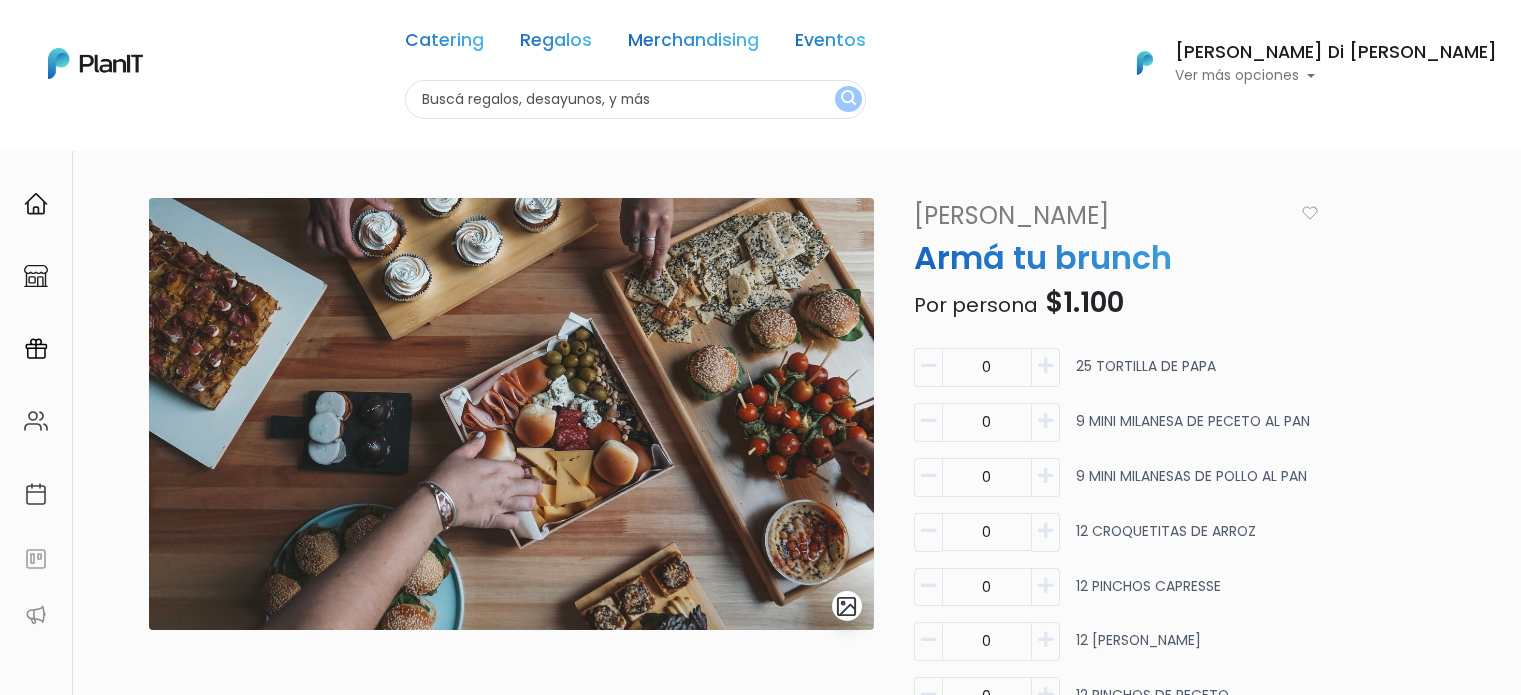 scroll, scrollTop: 0, scrollLeft: 0, axis: both 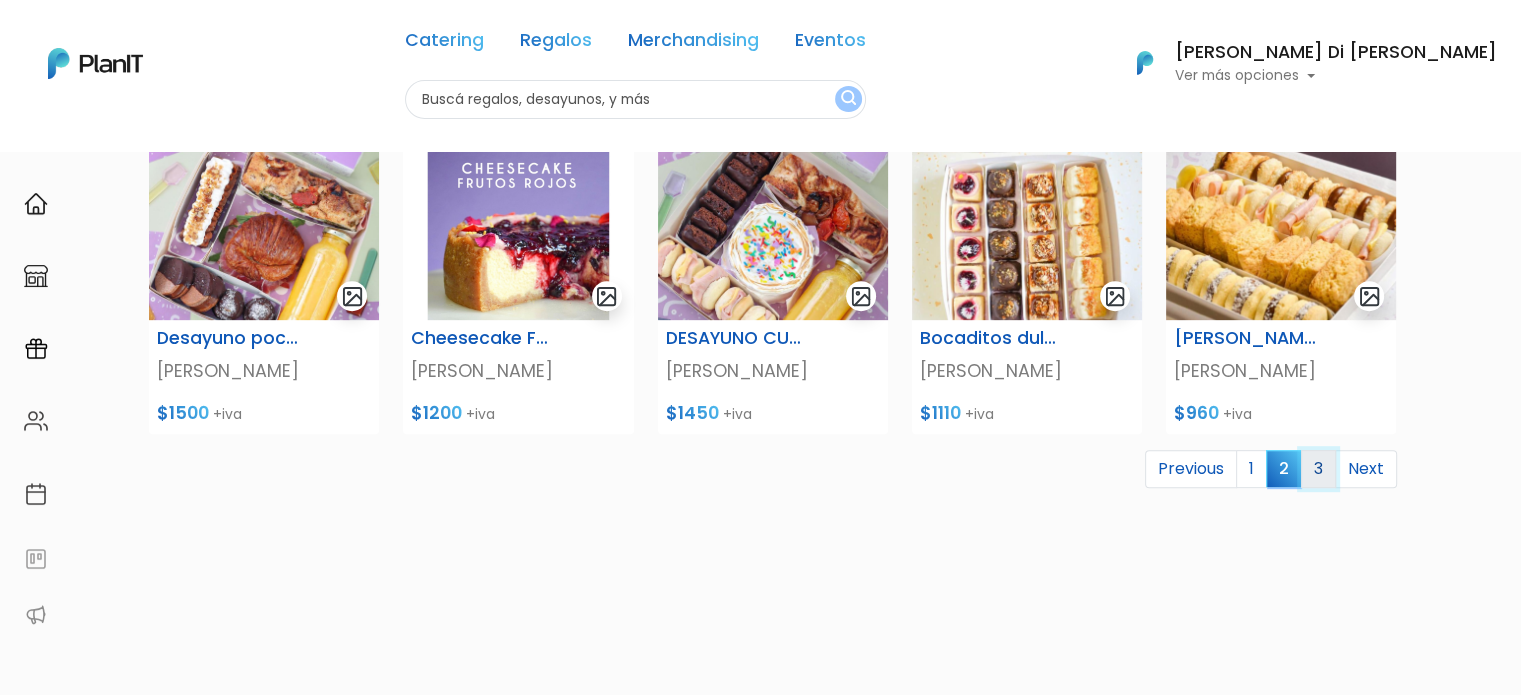 click on "3" at bounding box center [1318, 469] 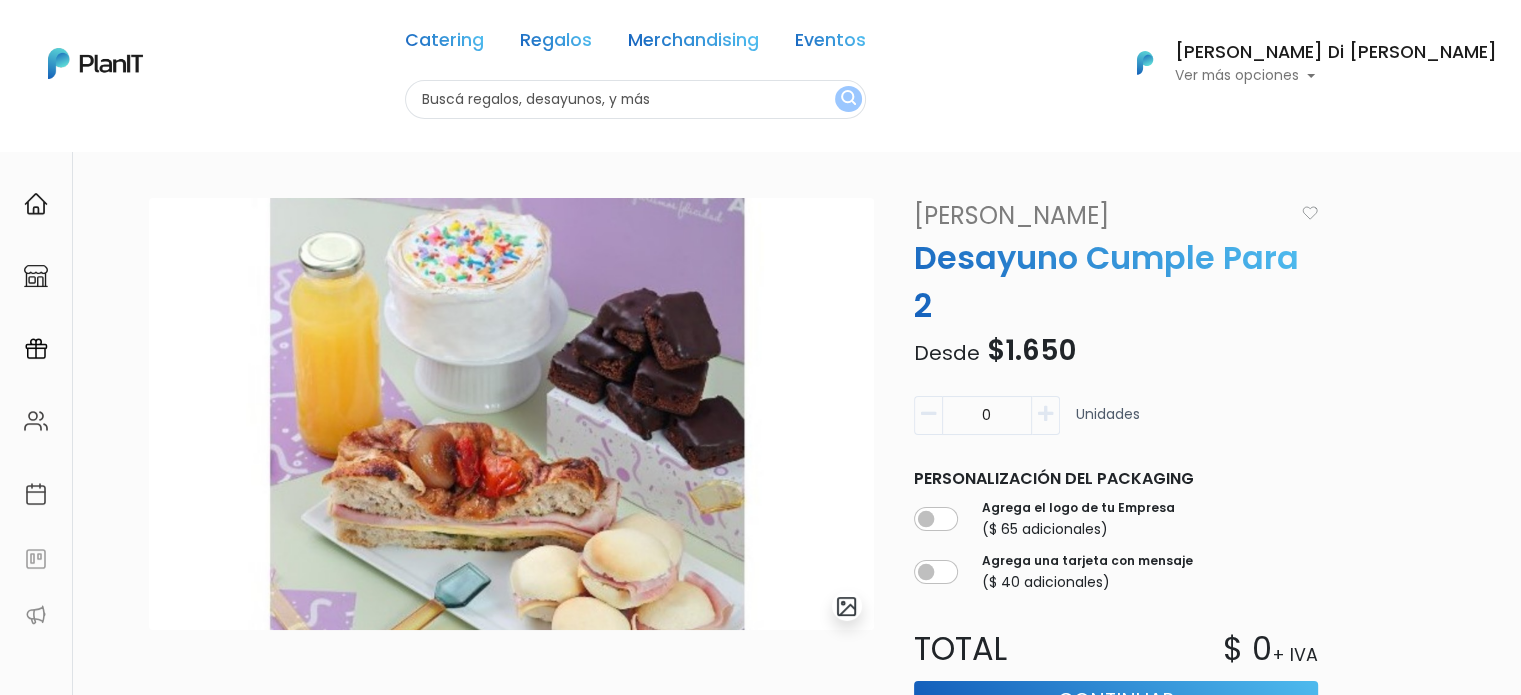 scroll, scrollTop: 385, scrollLeft: 0, axis: vertical 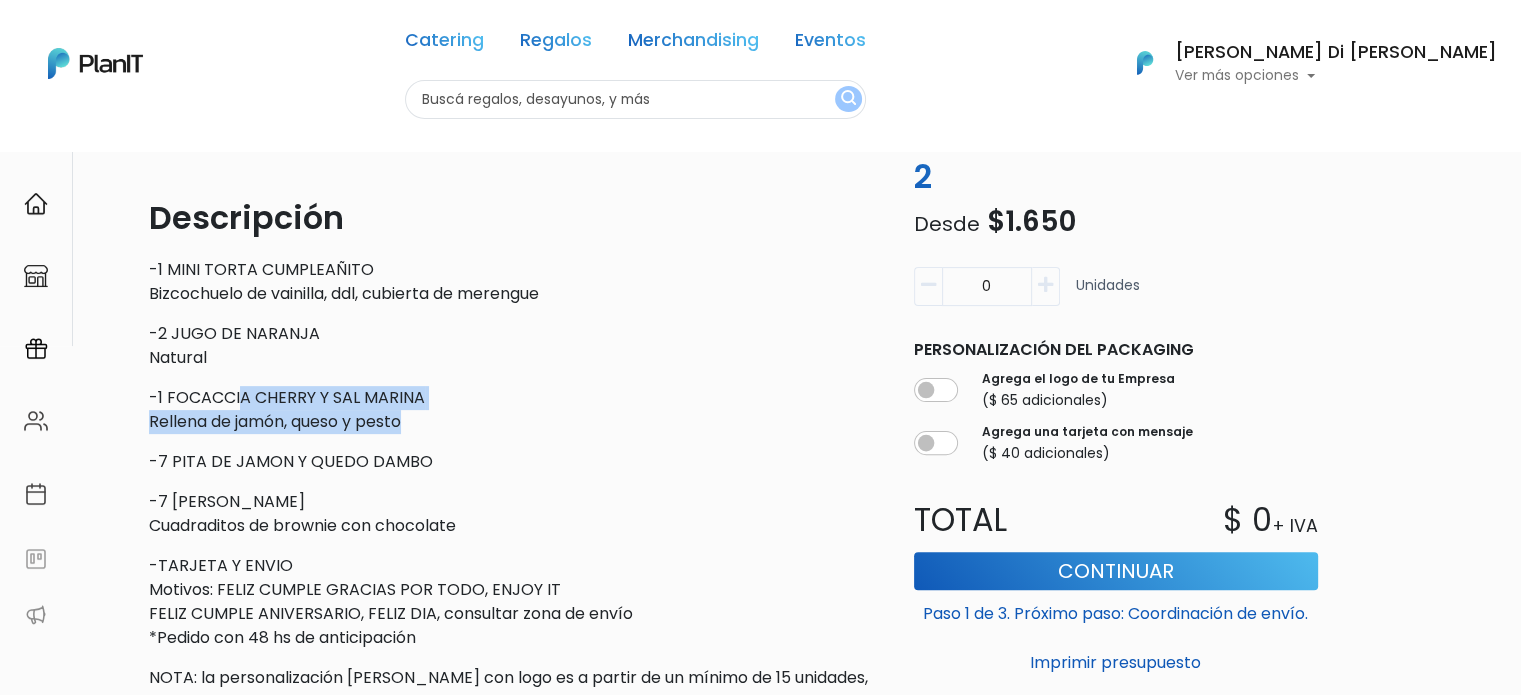 drag, startPoint x: 413, startPoint y: 430, endPoint x: 196, endPoint y: 373, distance: 224.36131 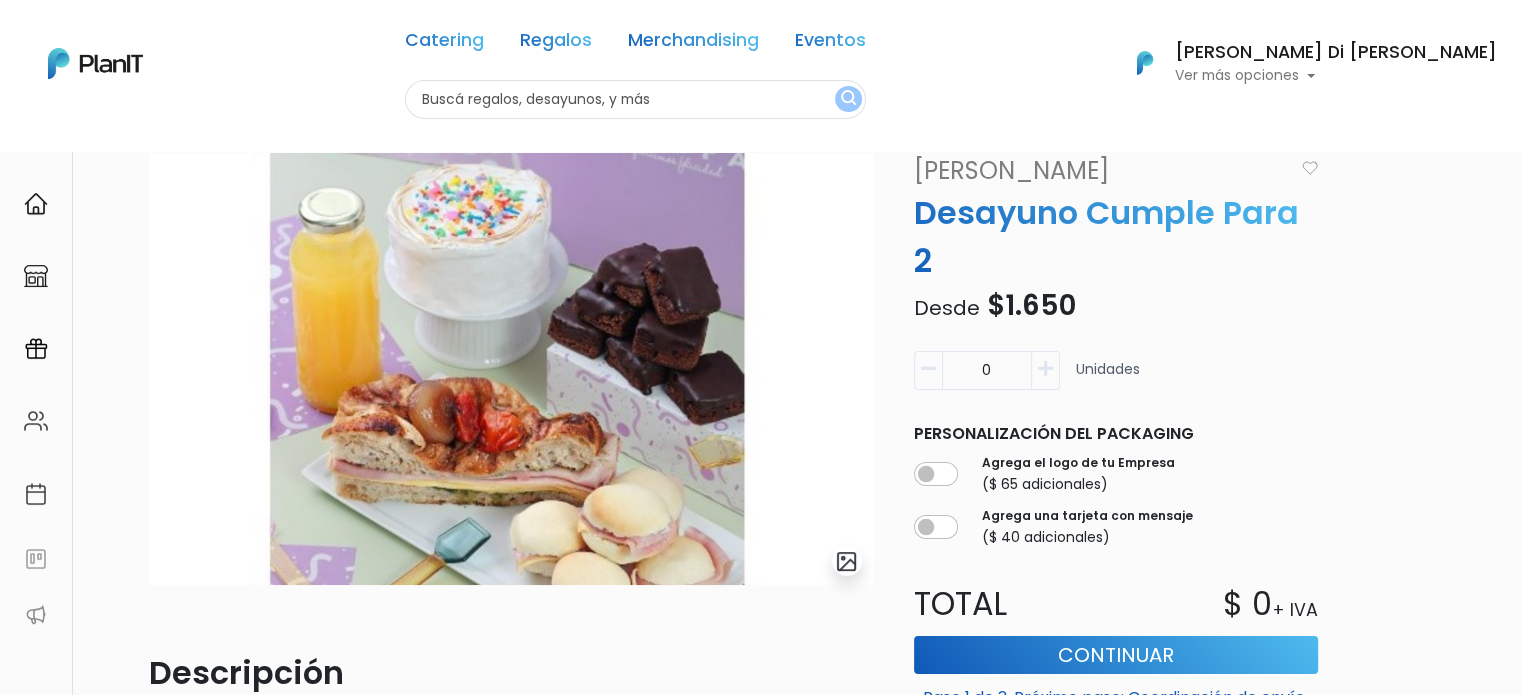 scroll, scrollTop: 0, scrollLeft: 0, axis: both 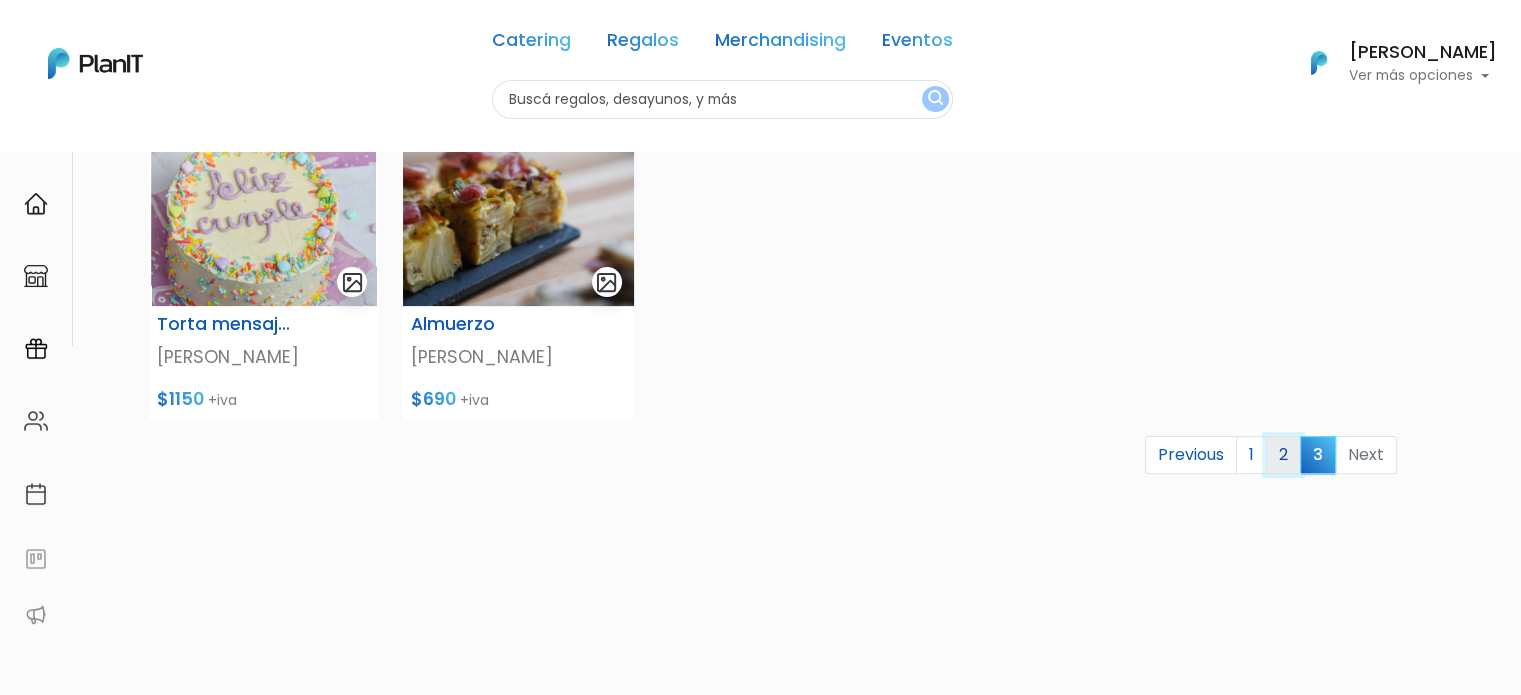 click on "2" at bounding box center (1283, 455) 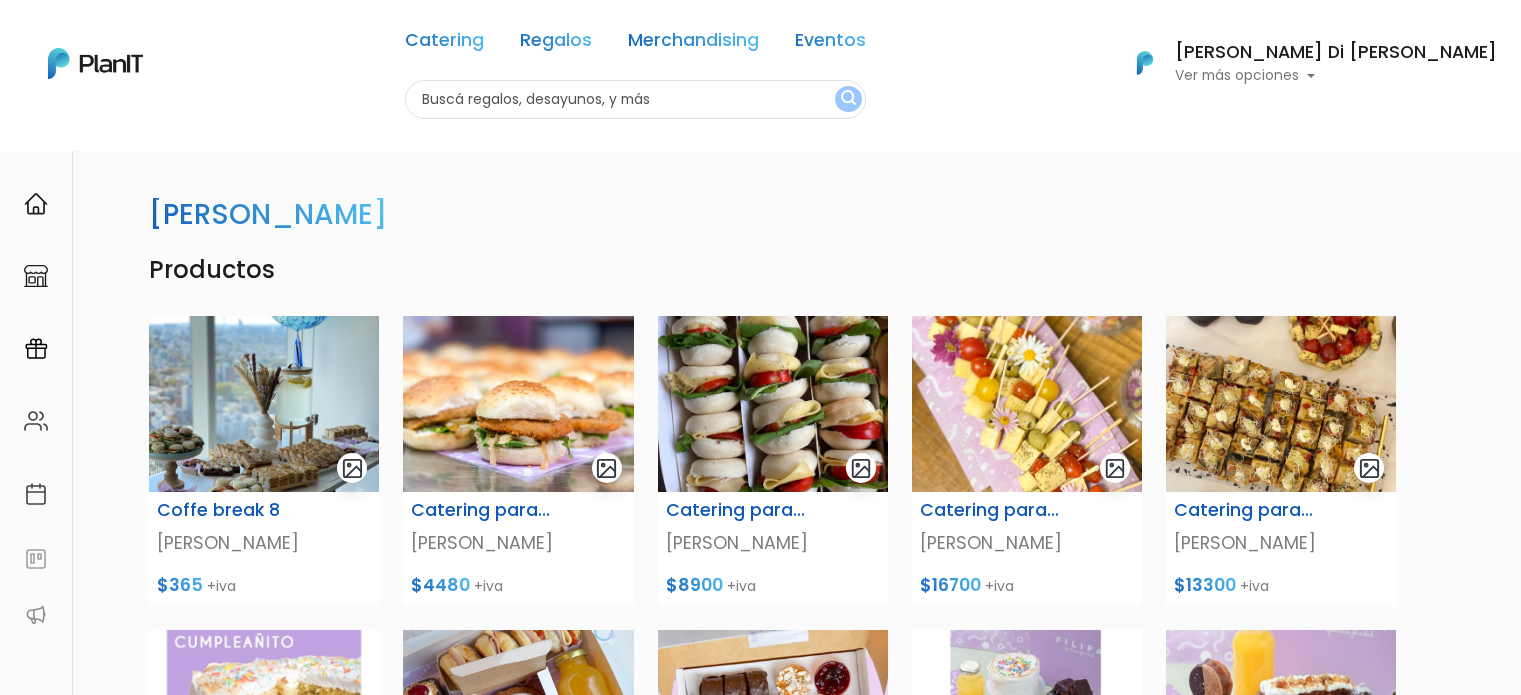 scroll, scrollTop: 0, scrollLeft: 0, axis: both 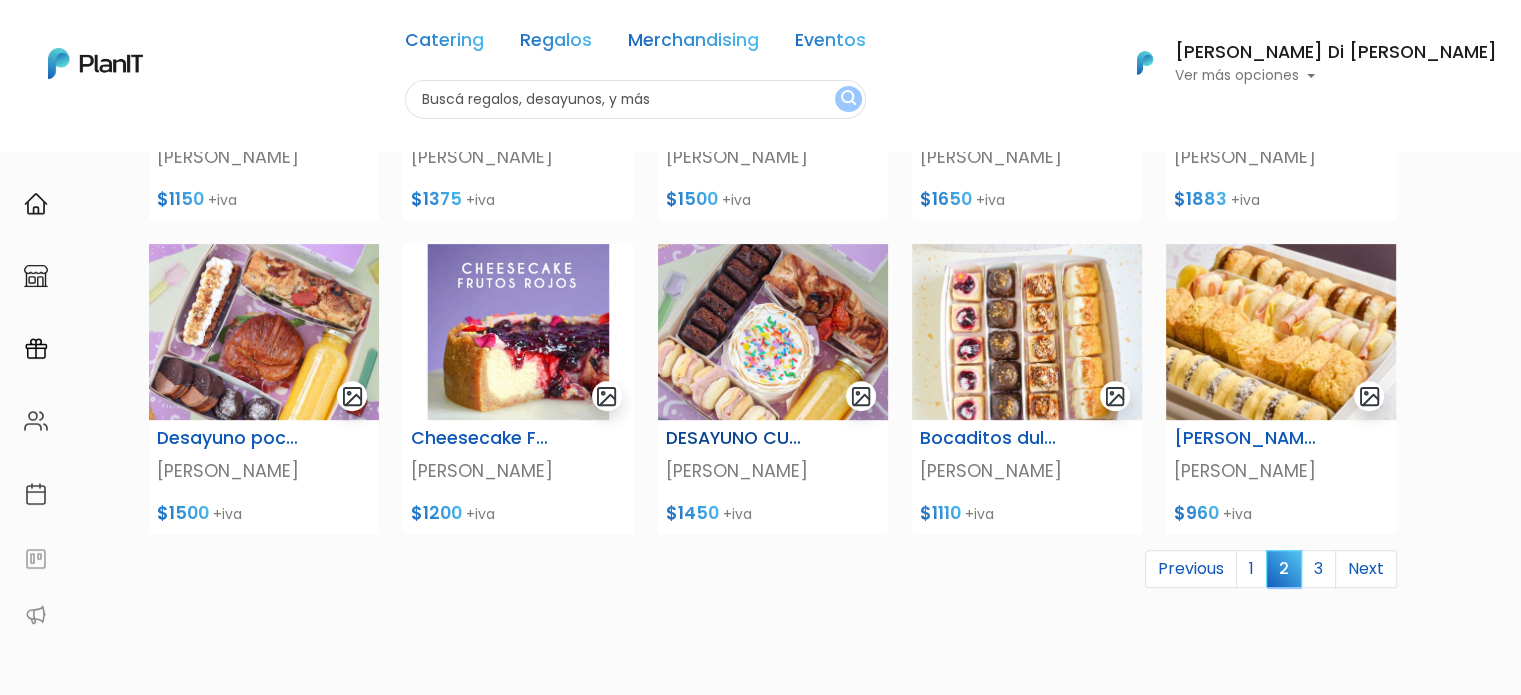 click on "[PERSON_NAME]" at bounding box center [773, 471] 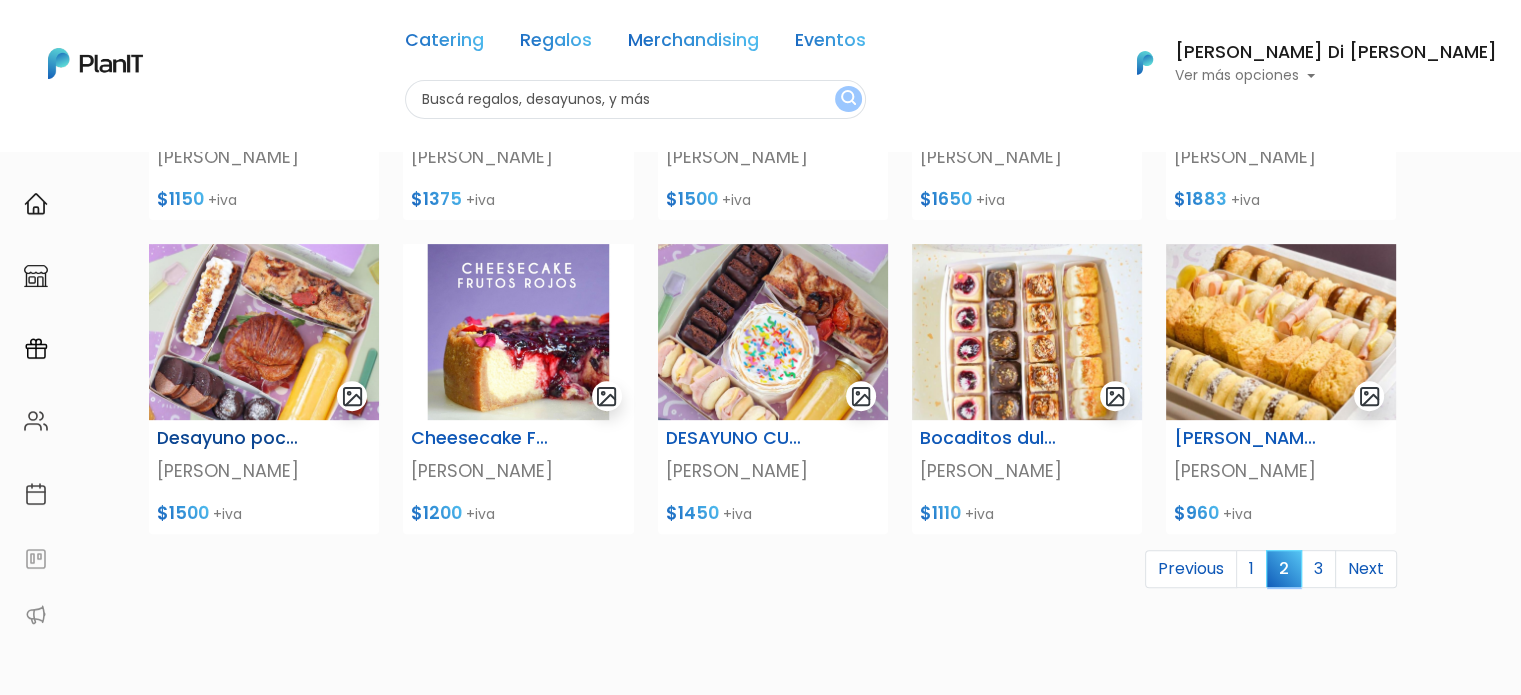 click on "[PERSON_NAME]" at bounding box center [264, 471] 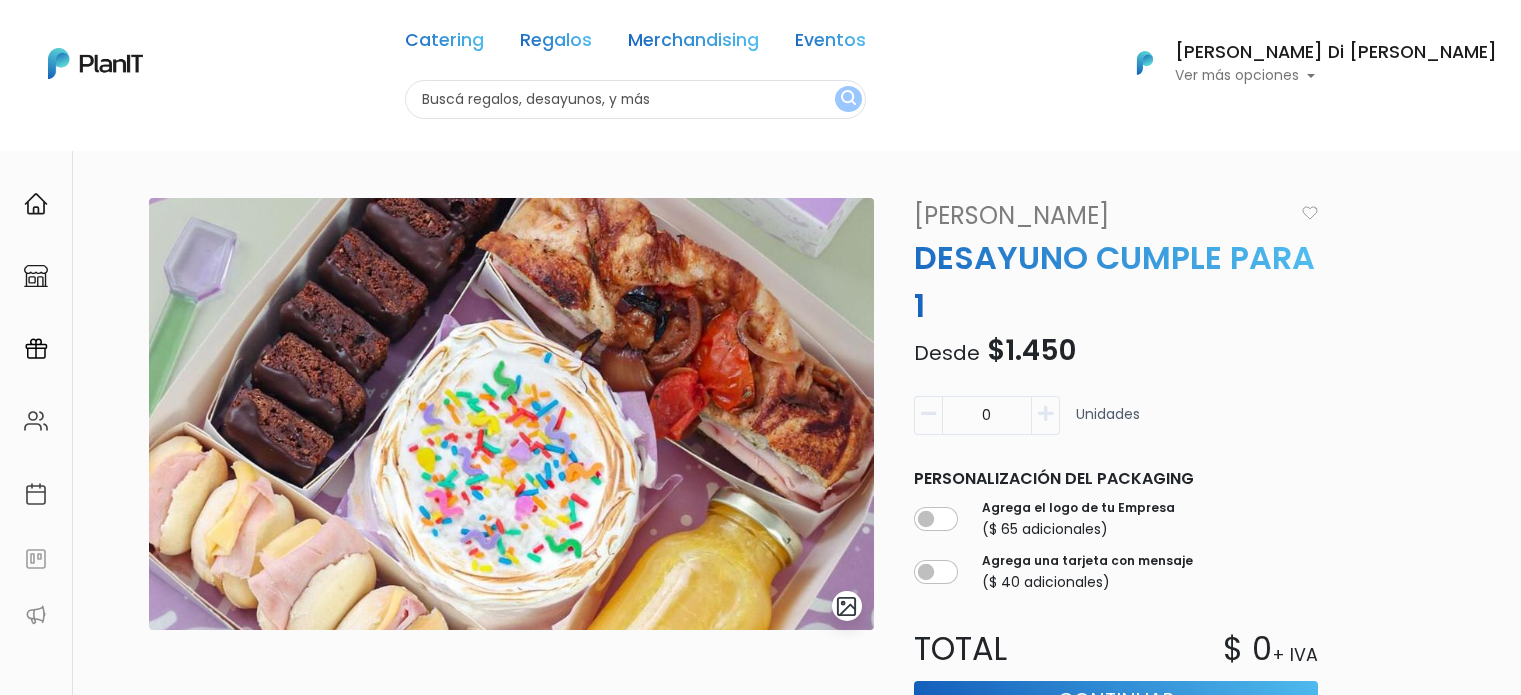 scroll, scrollTop: 0, scrollLeft: 0, axis: both 